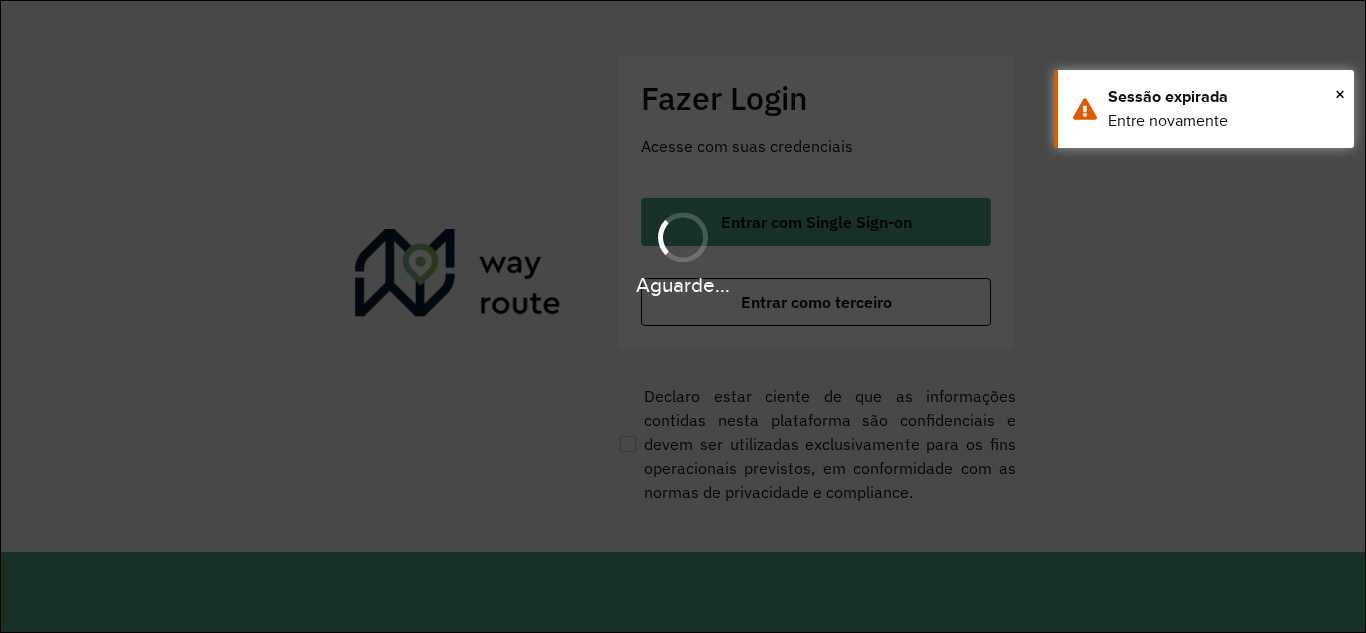 scroll, scrollTop: 0, scrollLeft: 0, axis: both 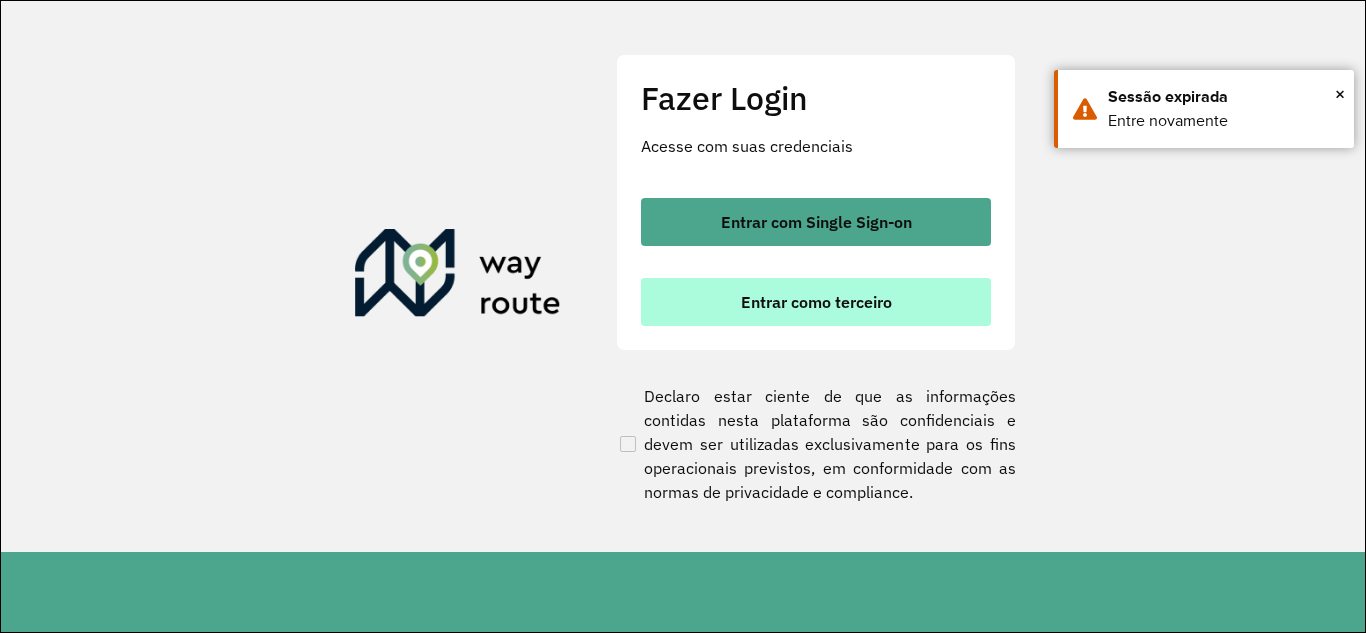 click on "Entrar como terceiro" at bounding box center [816, 302] 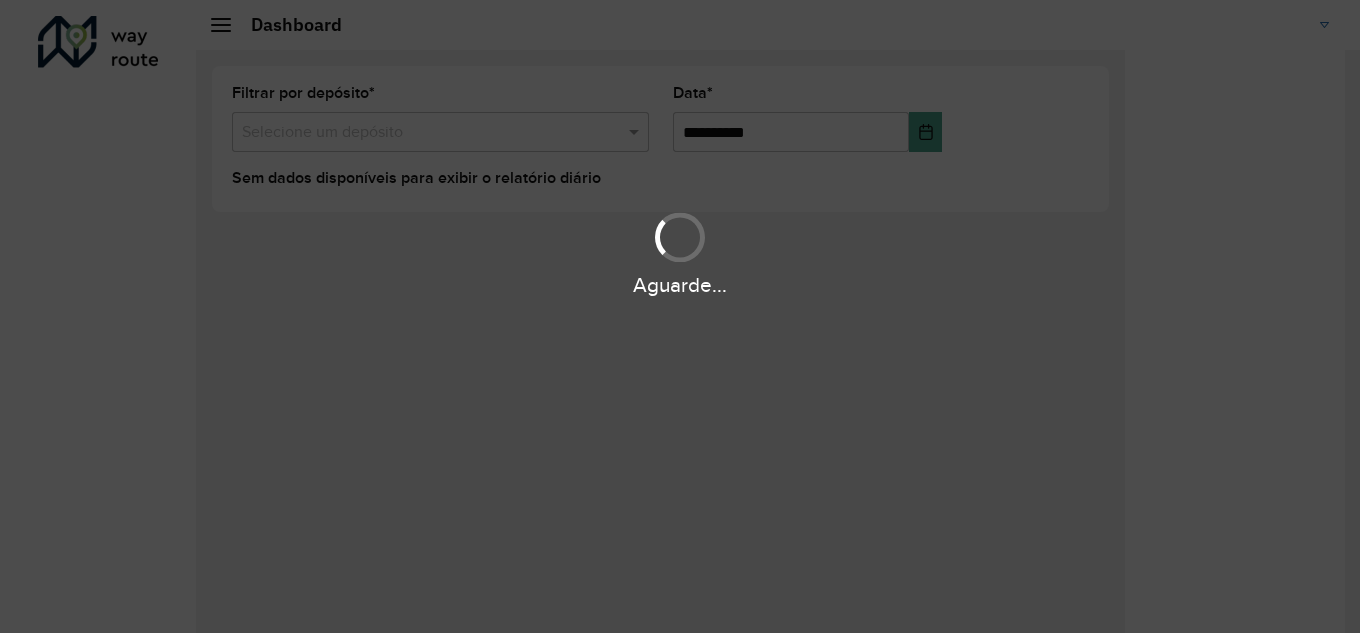scroll, scrollTop: 0, scrollLeft: 0, axis: both 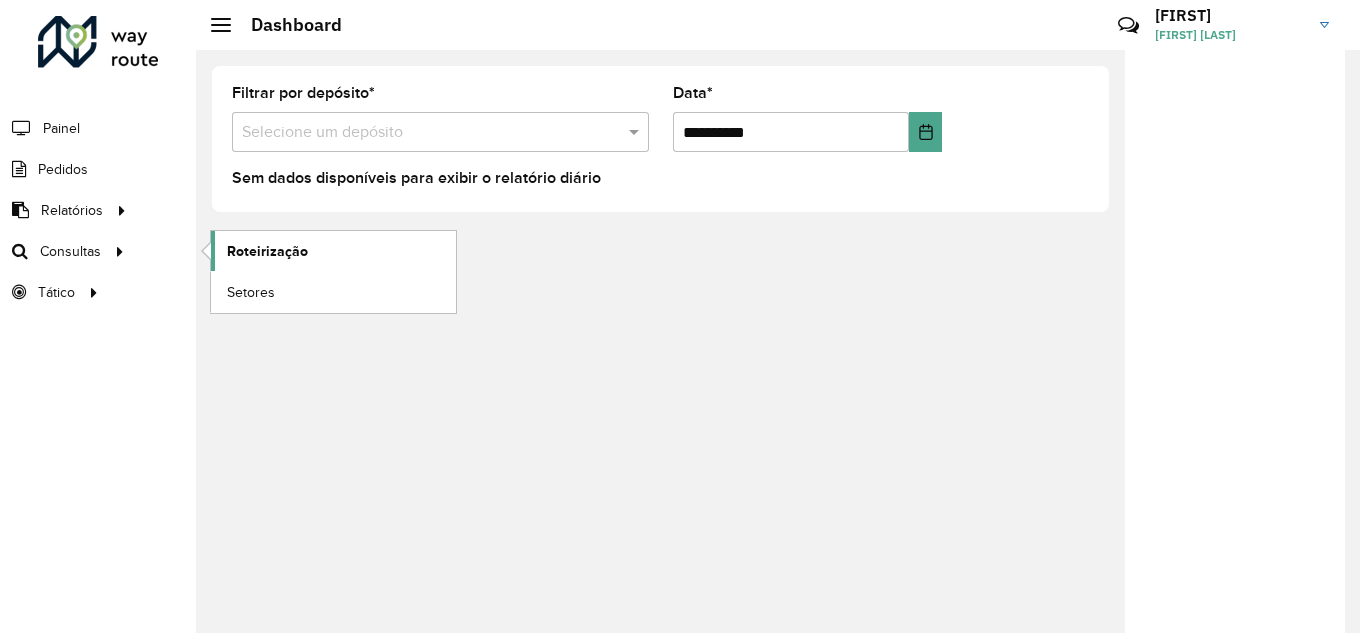 click on "Roteirização" 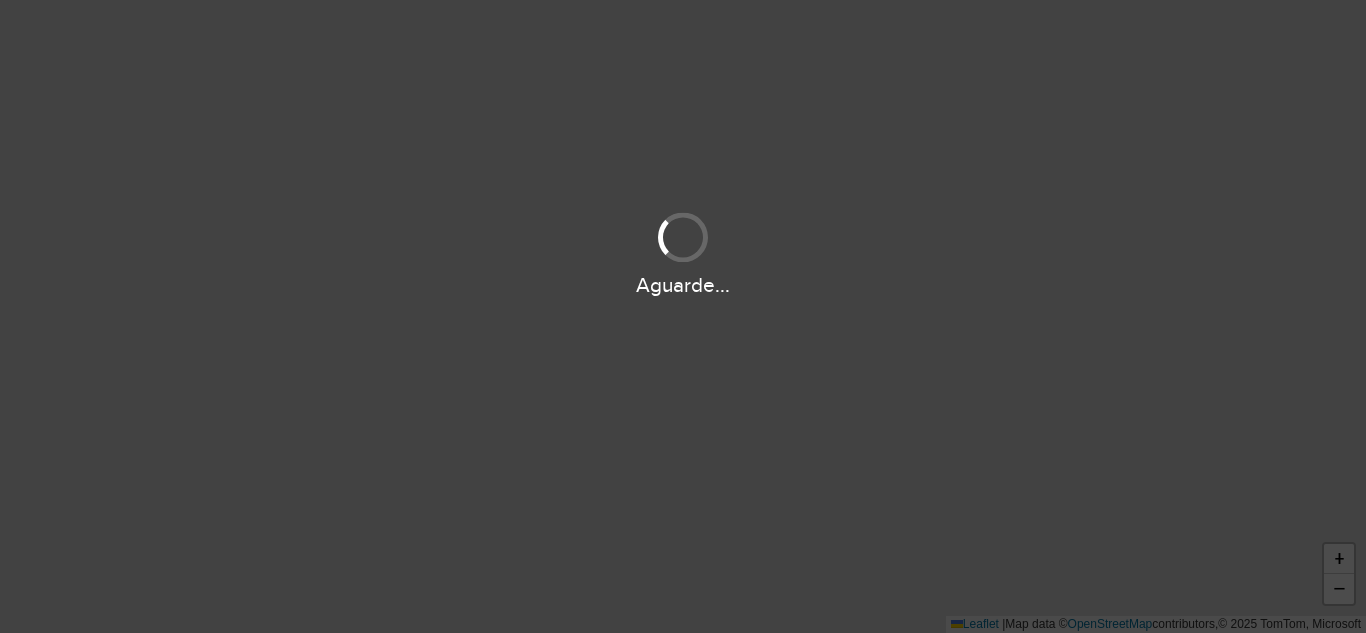 scroll, scrollTop: 0, scrollLeft: 0, axis: both 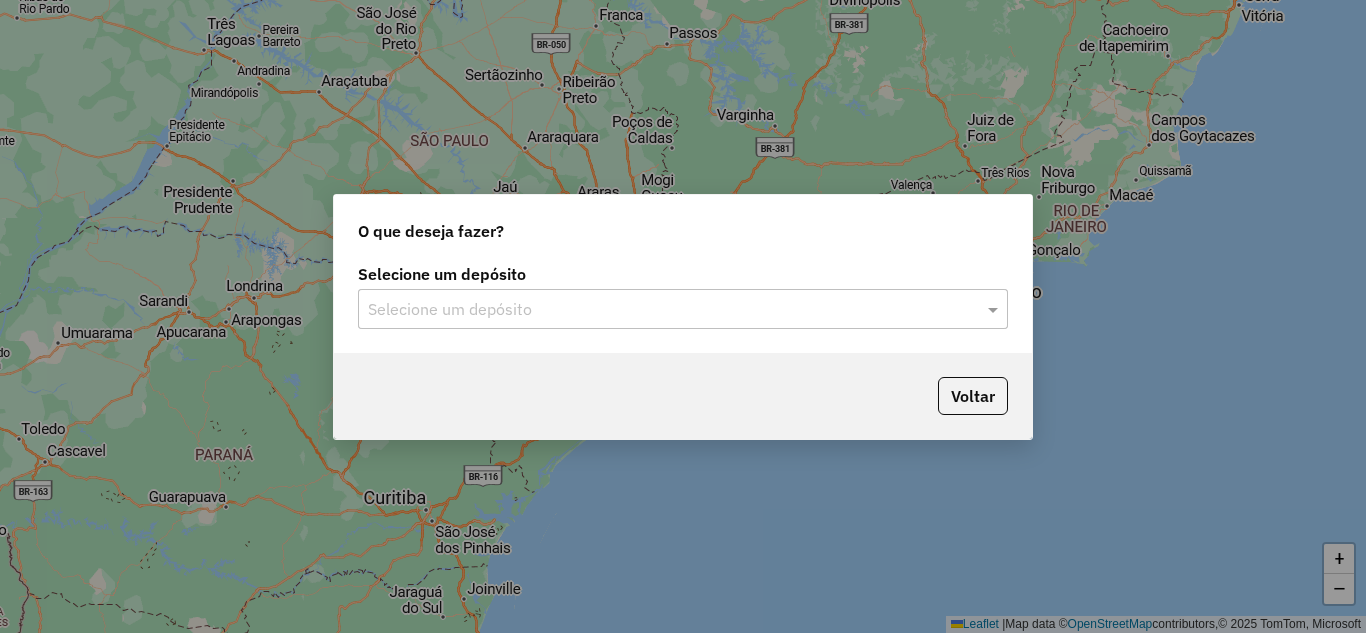click 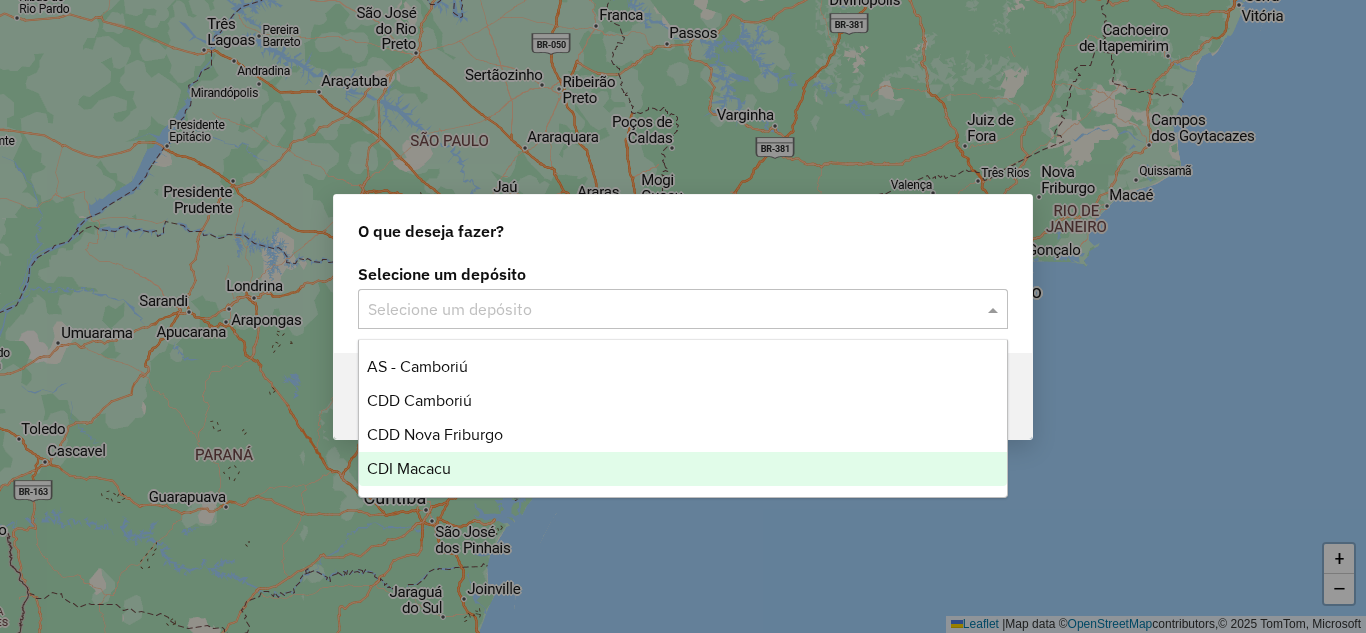 click on "CDI Macacu" at bounding box center [409, 468] 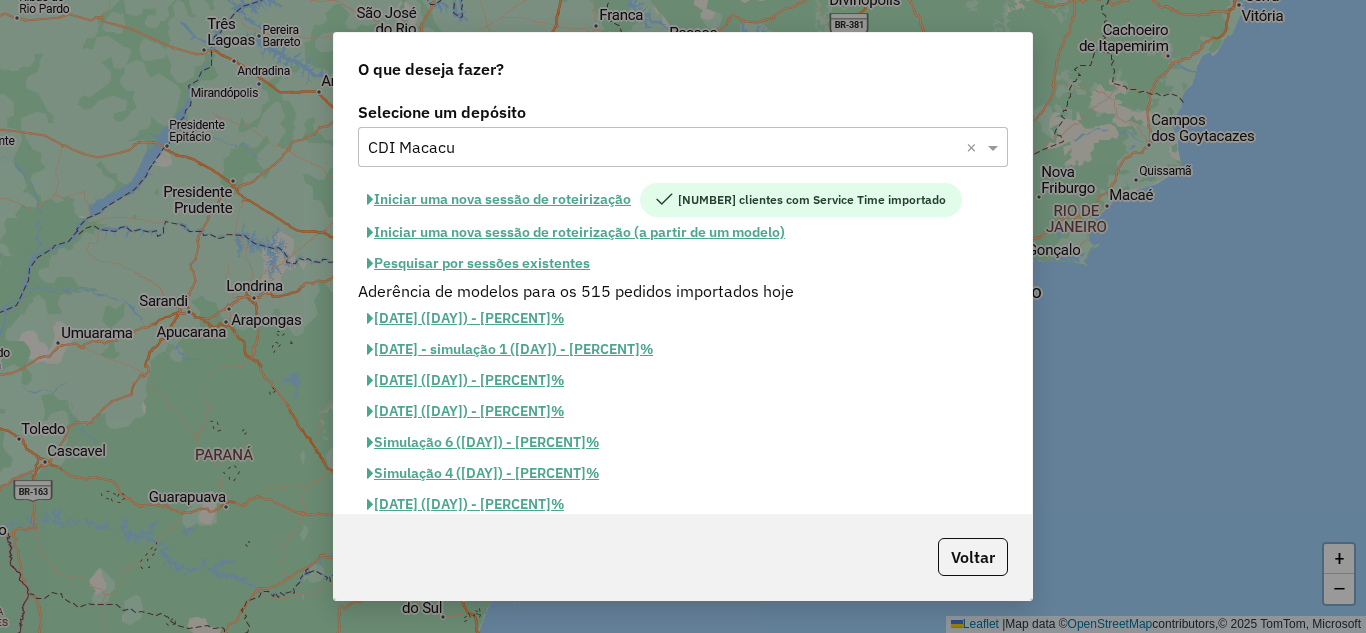 click on "Pesquisar por sessões existentes" 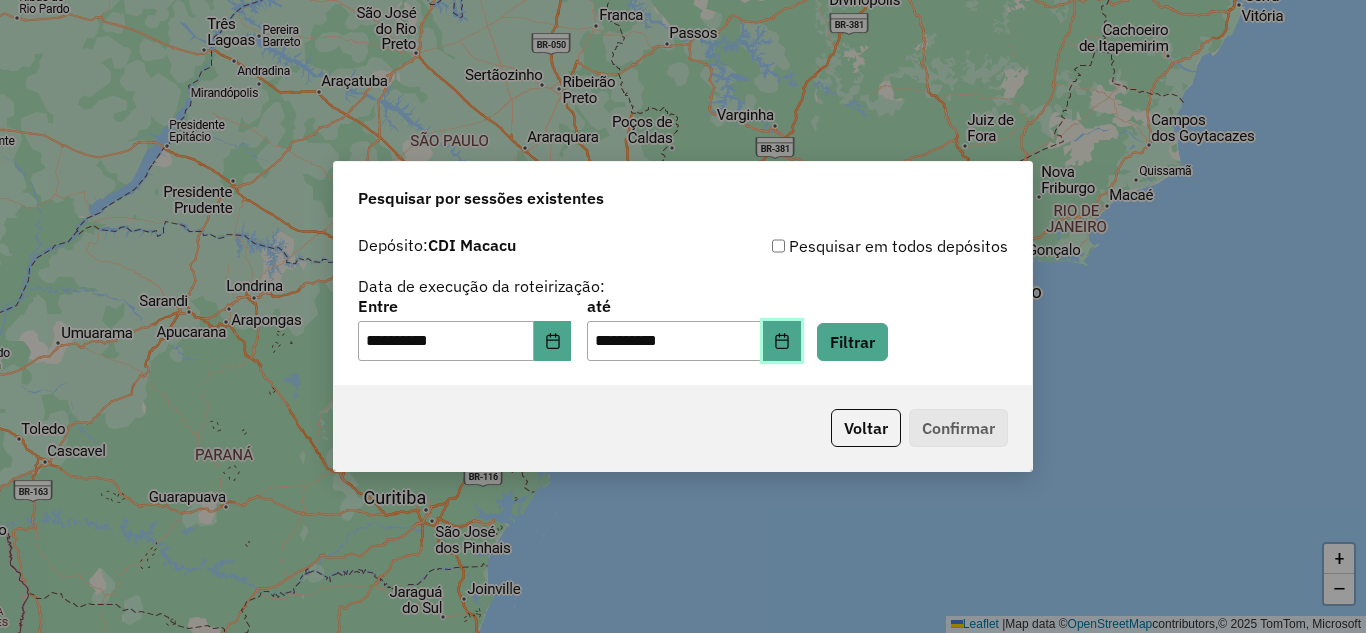 click 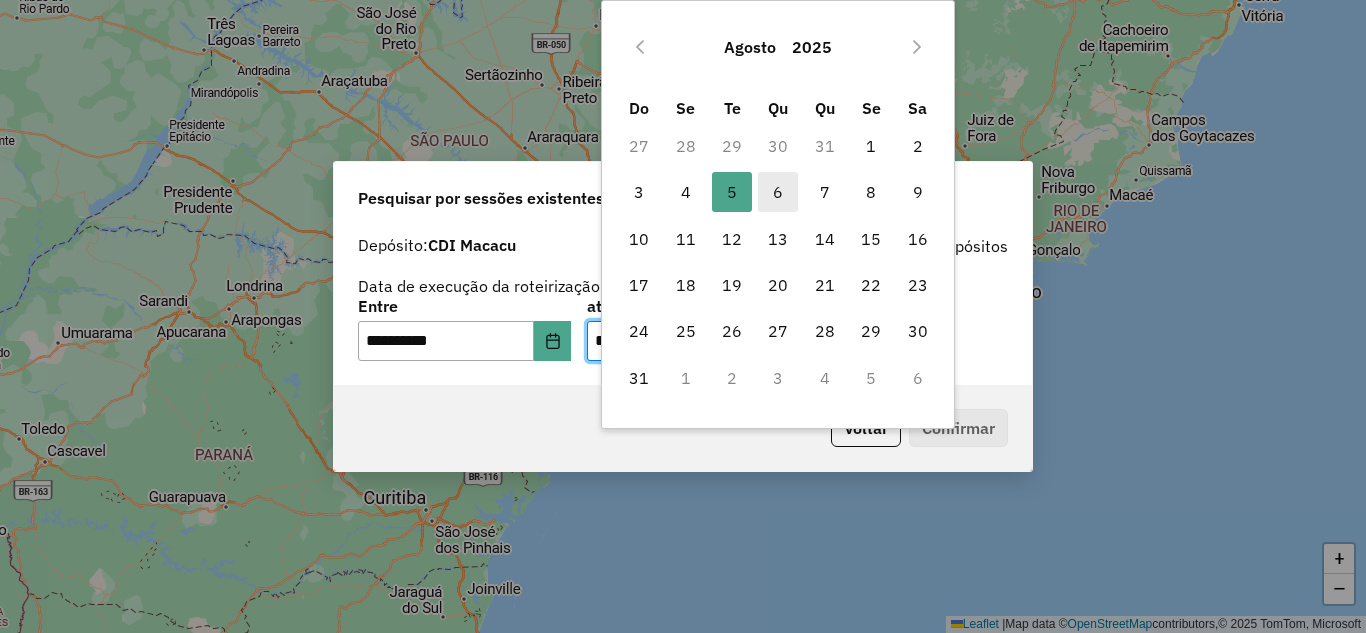 click on "6" at bounding box center [778, 192] 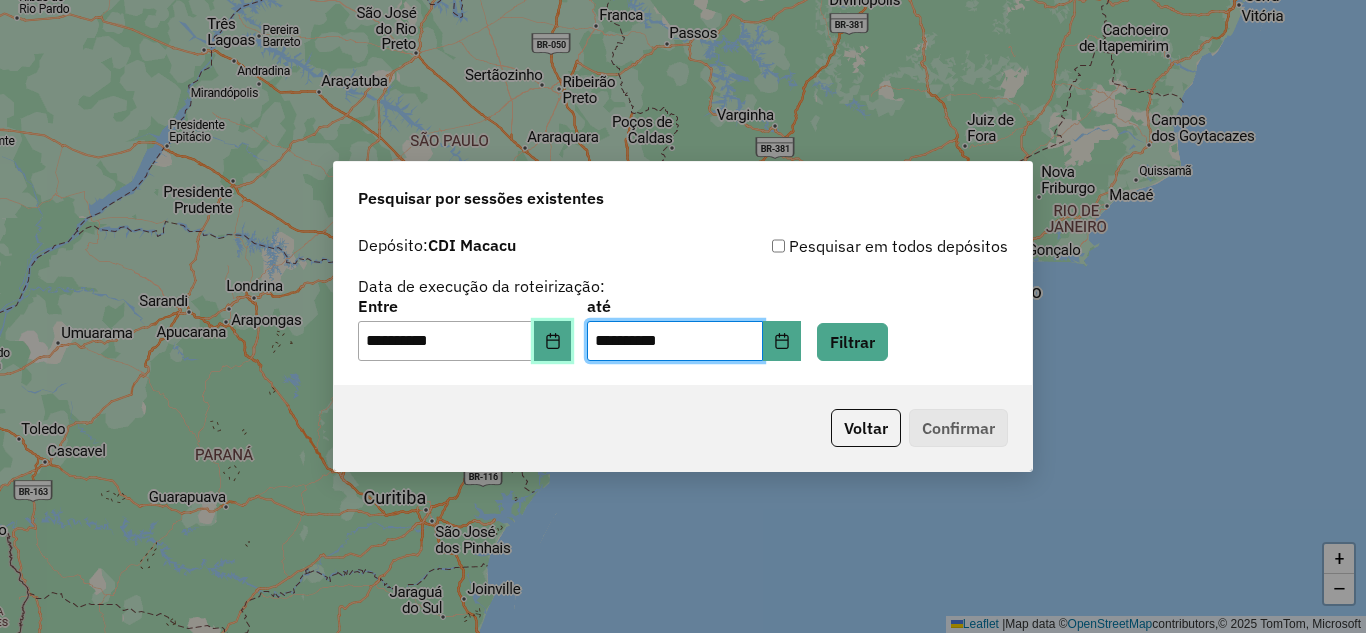 click at bounding box center (553, 341) 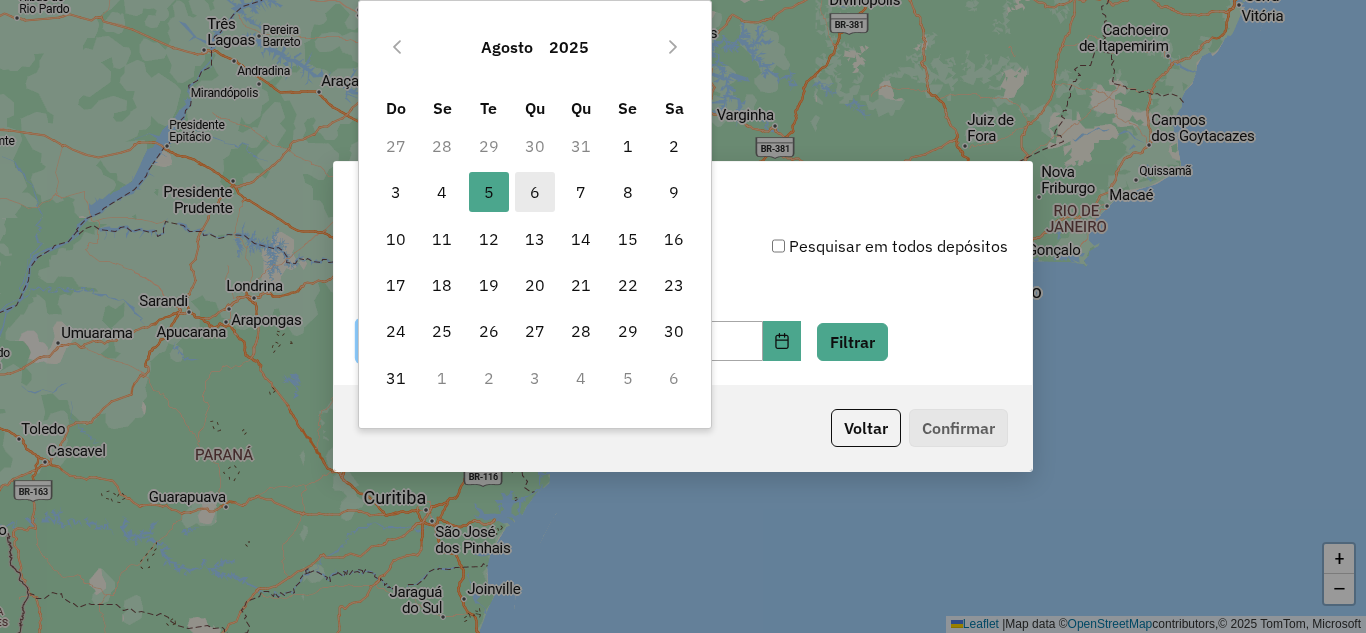 click on "6" at bounding box center [535, 192] 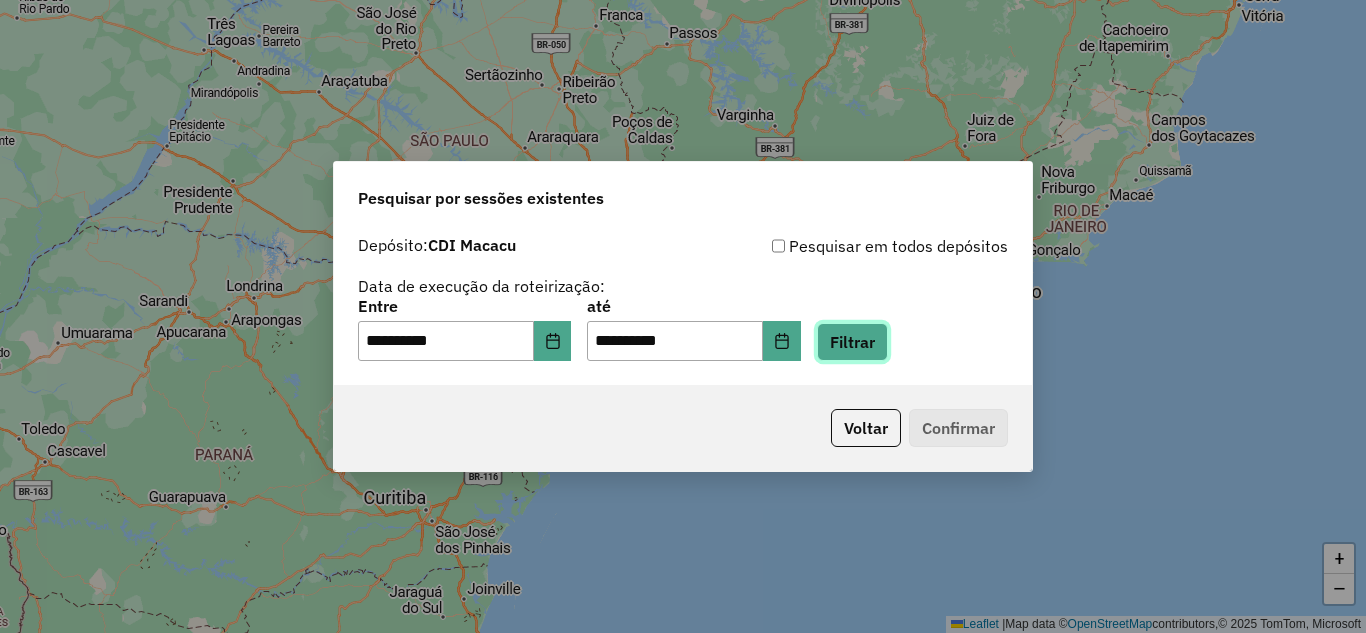 click on "Filtrar" 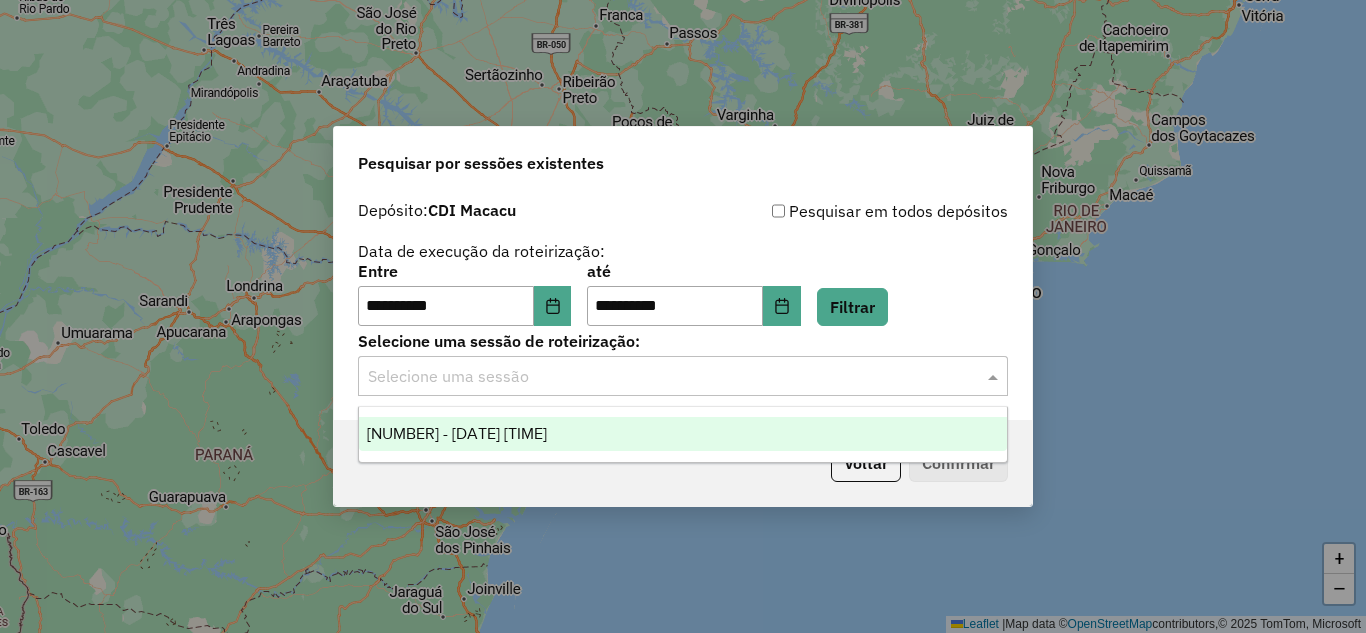 click 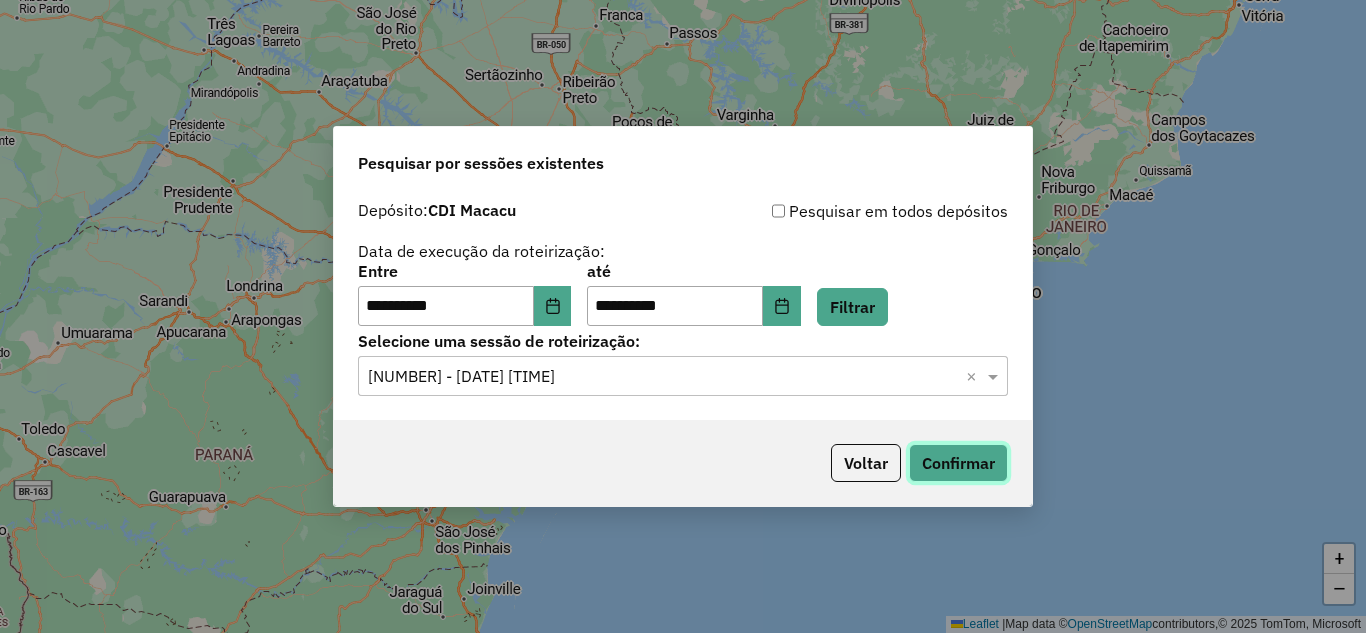 click on "Confirmar" 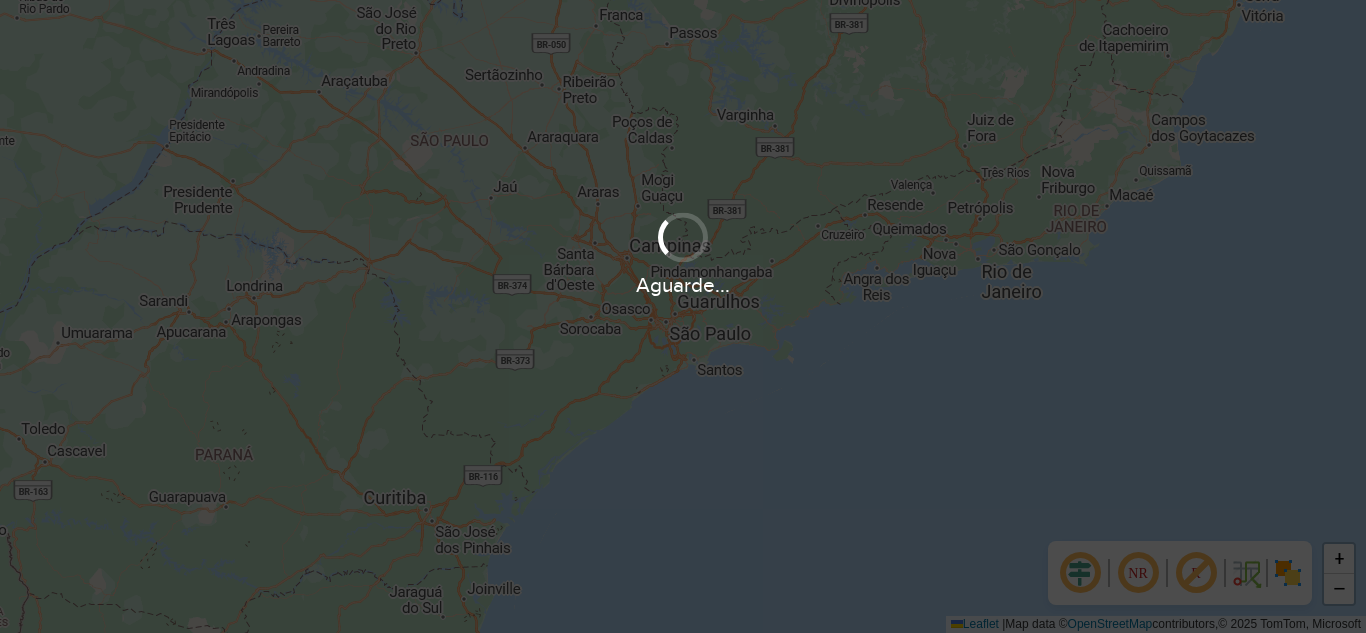 scroll, scrollTop: 0, scrollLeft: 0, axis: both 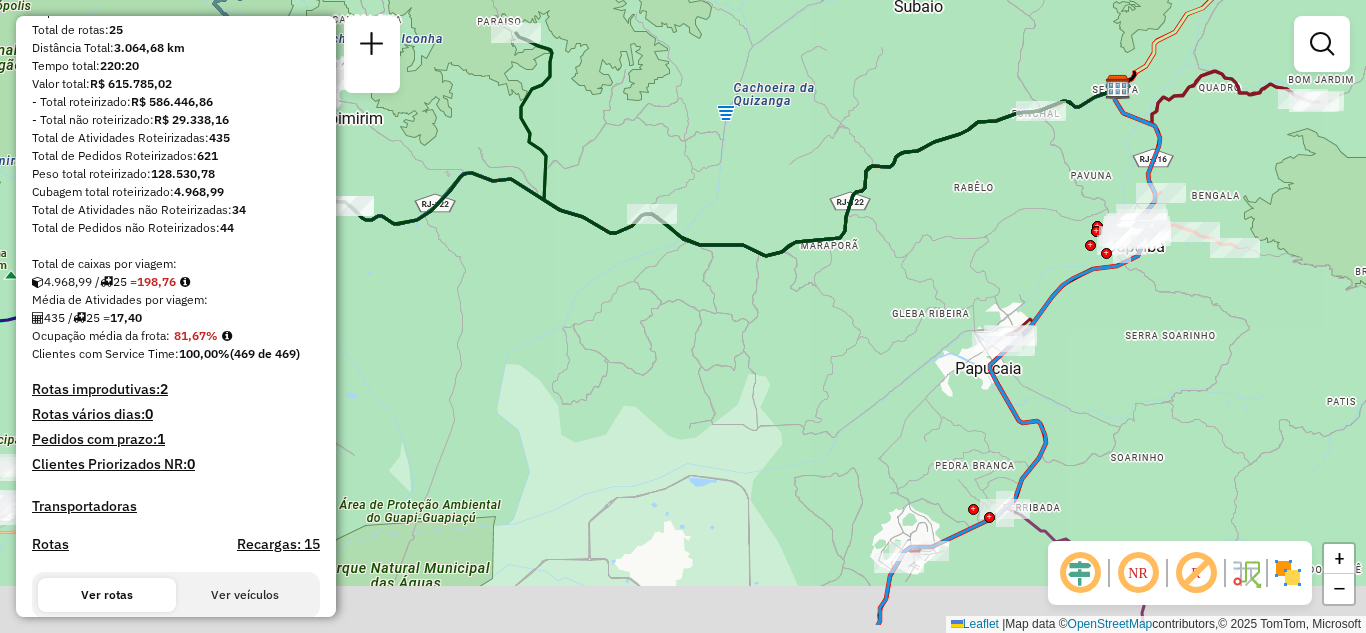 drag, startPoint x: 857, startPoint y: 408, endPoint x: 816, endPoint y: 249, distance: 164.2011 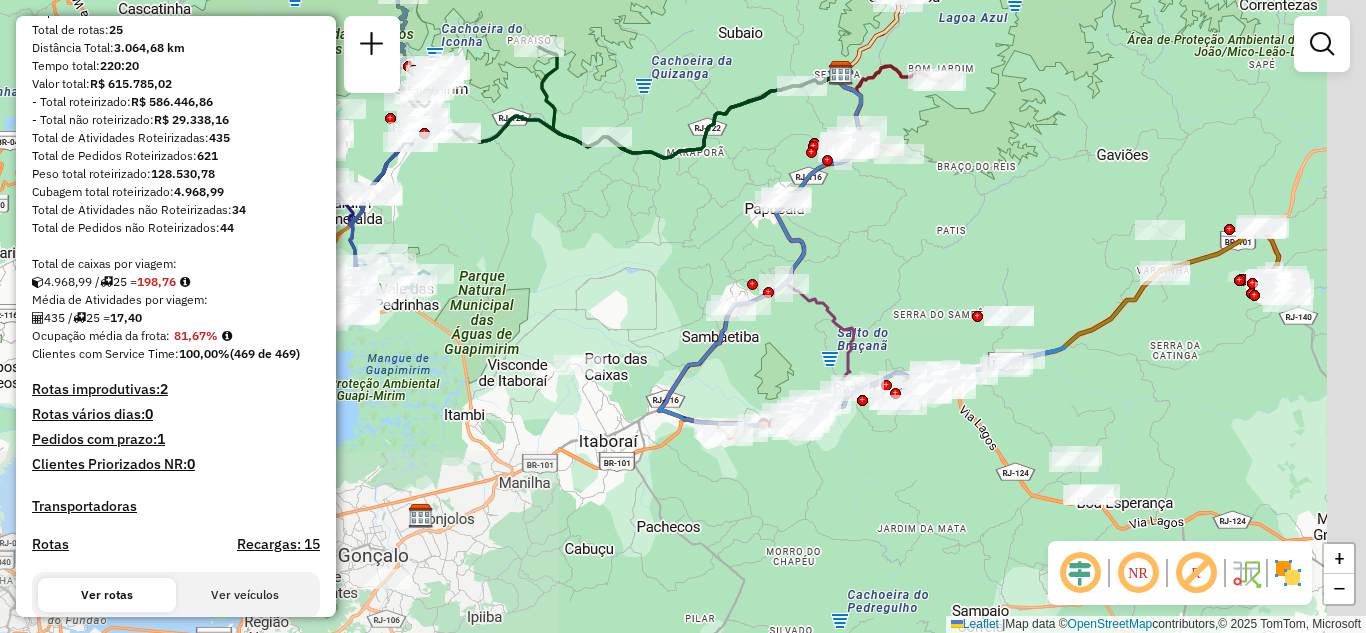 drag, startPoint x: 729, startPoint y: 348, endPoint x: 663, endPoint y: 263, distance: 107.61505 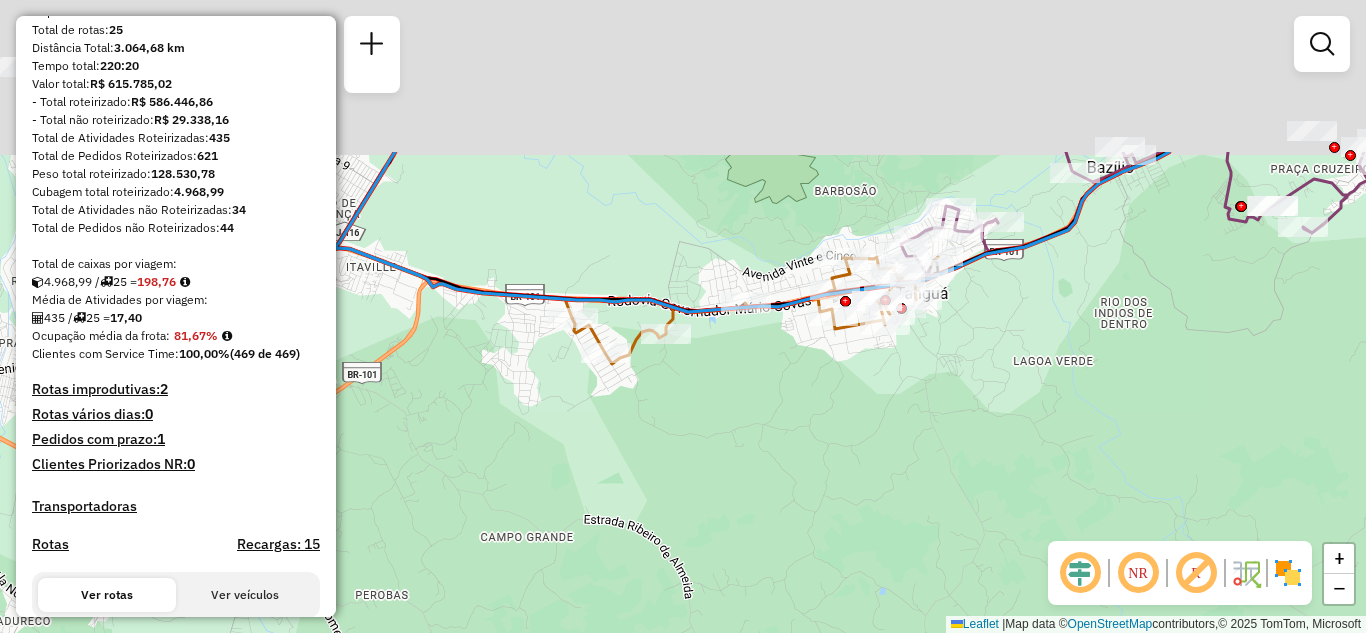 drag, startPoint x: 738, startPoint y: 306, endPoint x: 784, endPoint y: 561, distance: 259.1158 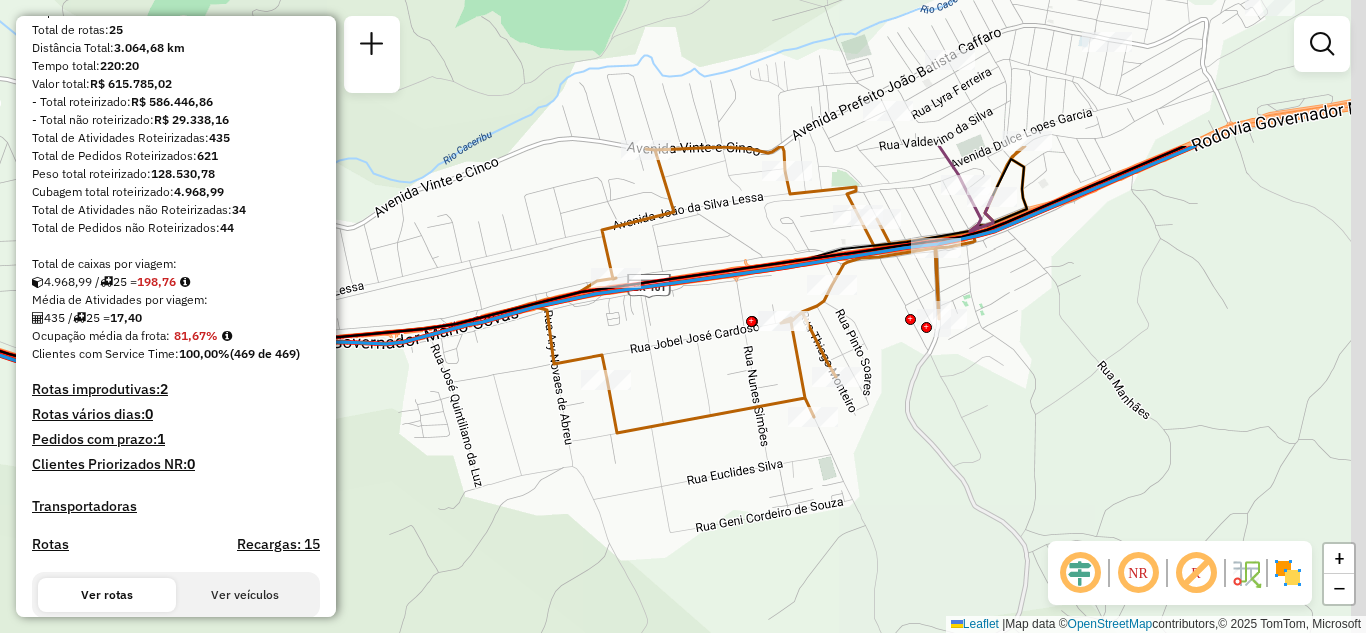 drag, startPoint x: 853, startPoint y: 380, endPoint x: 818, endPoint y: 589, distance: 211.91035 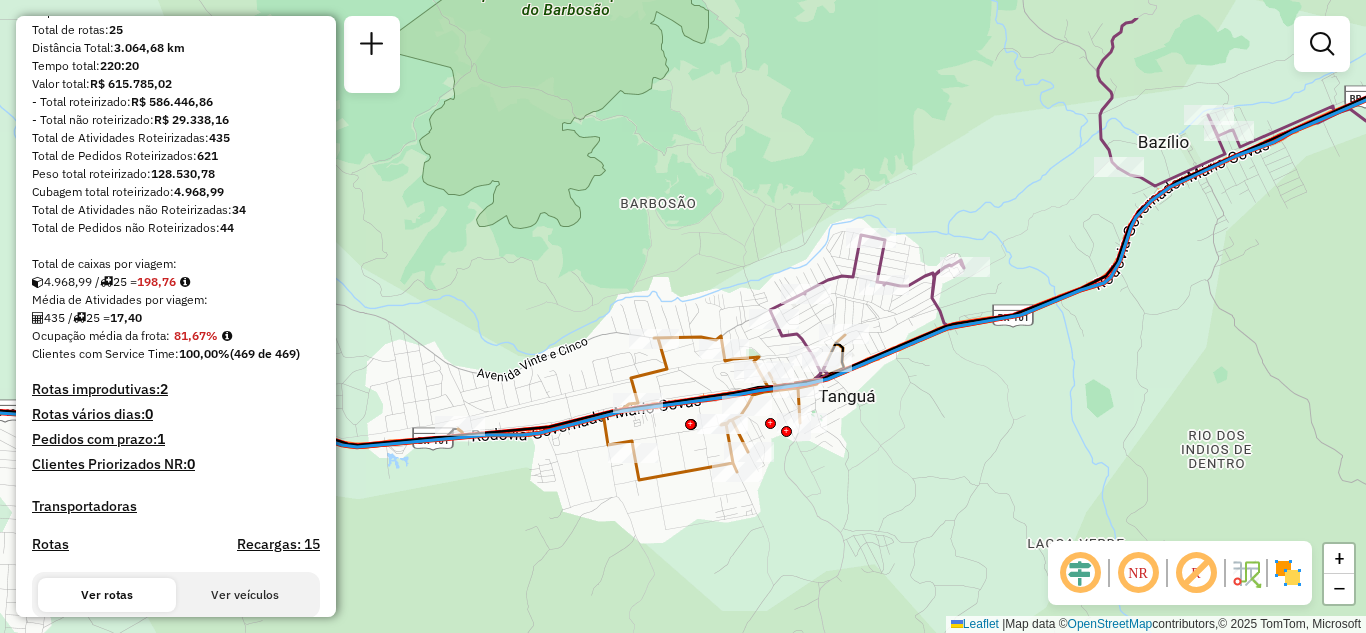 drag, startPoint x: 946, startPoint y: 413, endPoint x: 796, endPoint y: 509, distance: 178.08986 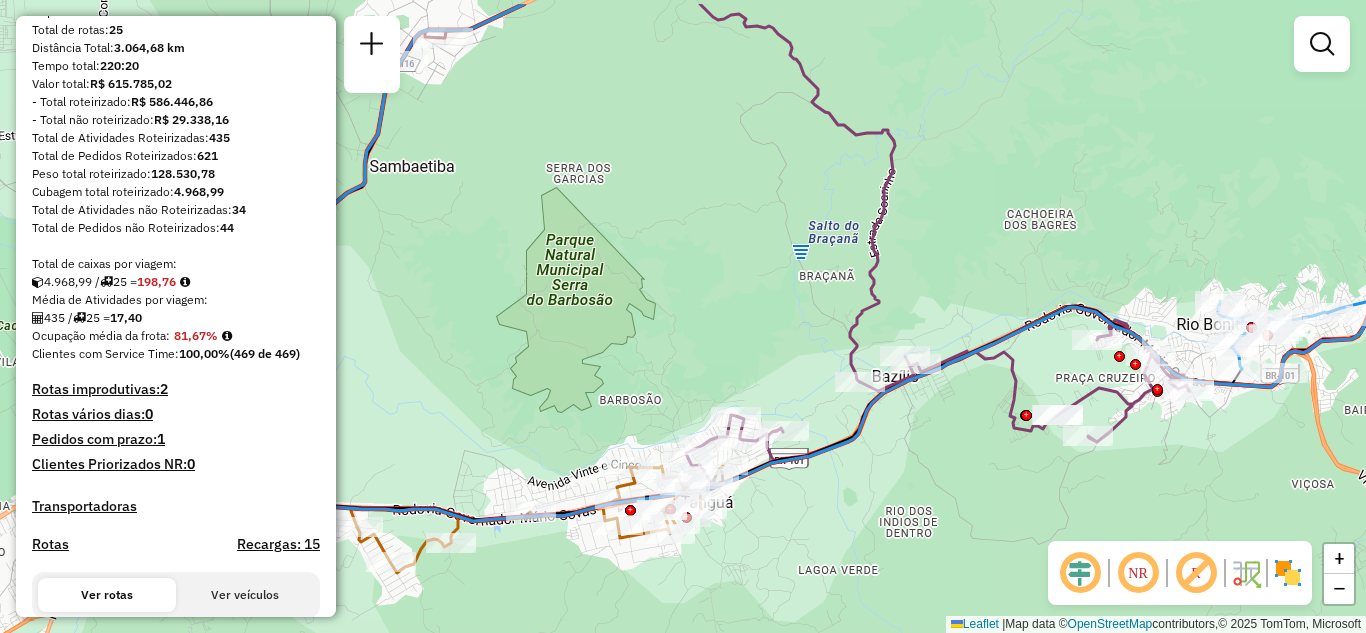 drag, startPoint x: 885, startPoint y: 448, endPoint x: 746, endPoint y: 528, distance: 160.37769 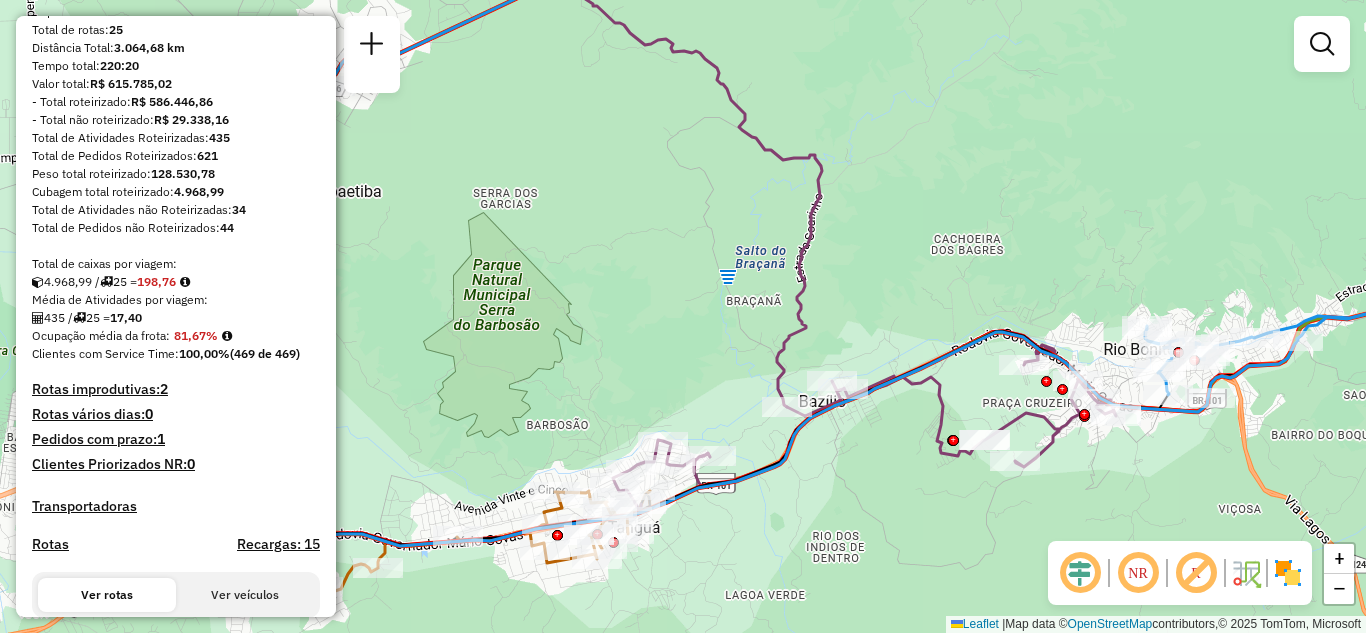 drag, startPoint x: 896, startPoint y: 480, endPoint x: 864, endPoint y: 489, distance: 33.24154 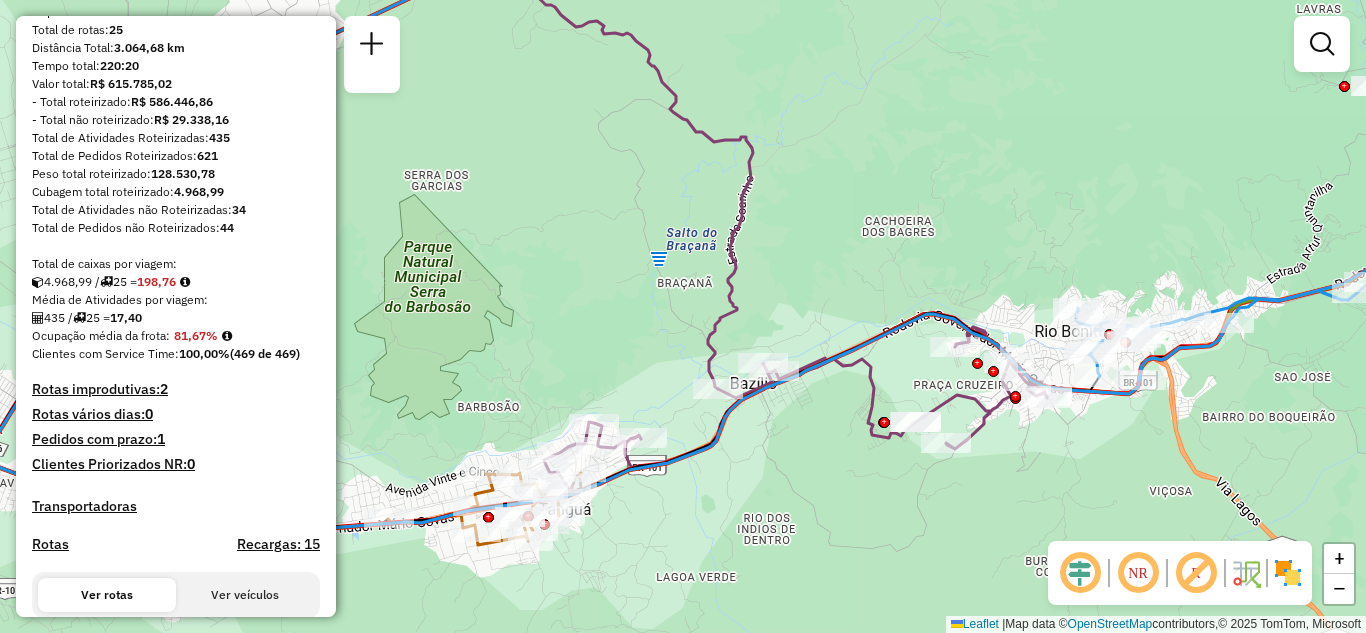 drag, startPoint x: 1097, startPoint y: 496, endPoint x: 997, endPoint y: 458, distance: 106.97663 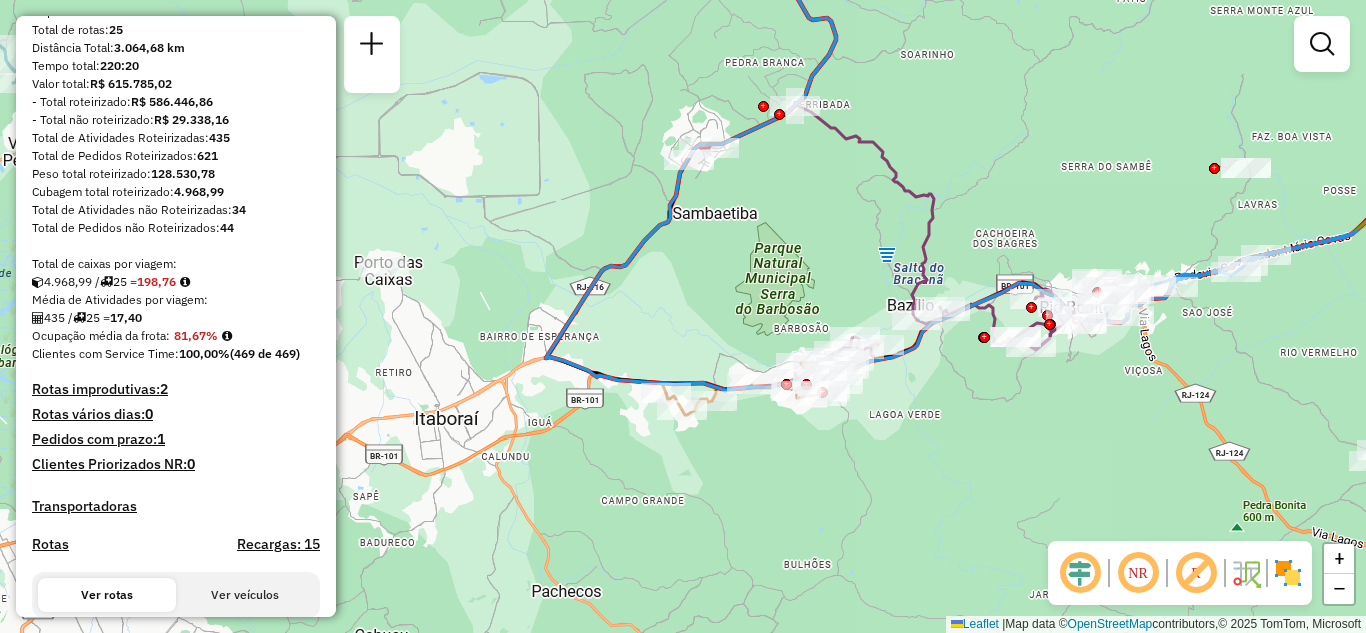 drag, startPoint x: 974, startPoint y: 444, endPoint x: 980, endPoint y: 398, distance: 46.389652 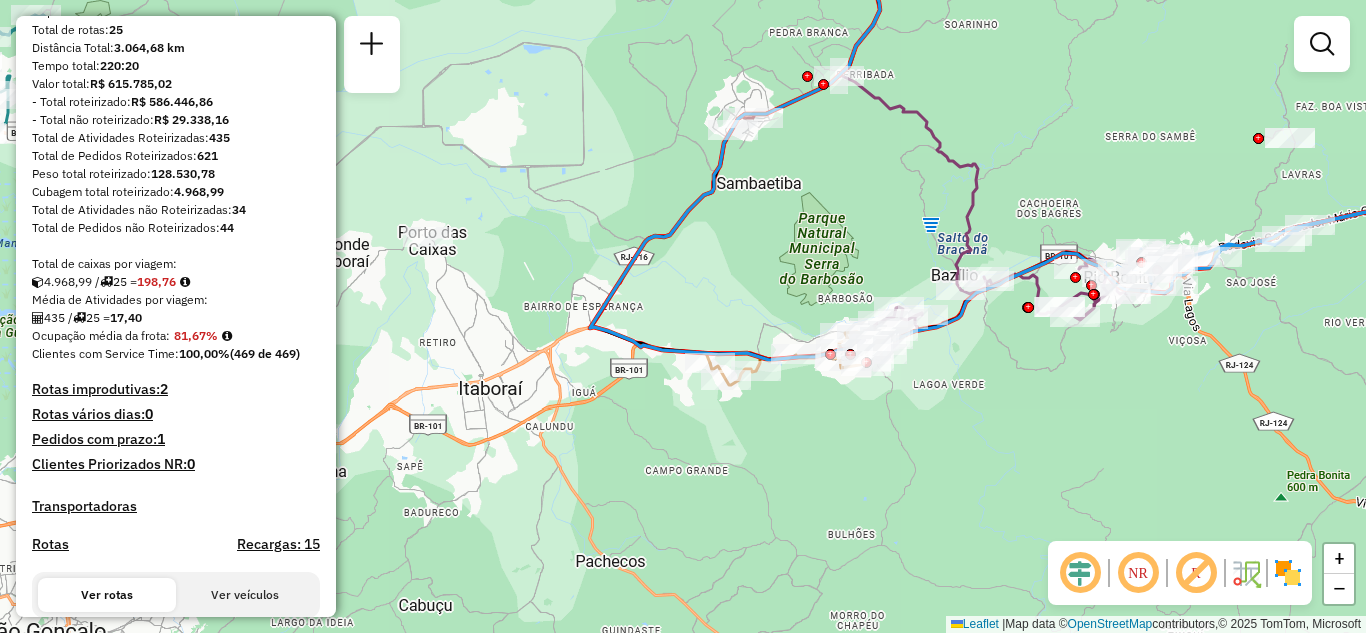 drag, startPoint x: 837, startPoint y: 478, endPoint x: 897, endPoint y: 427, distance: 78.74643 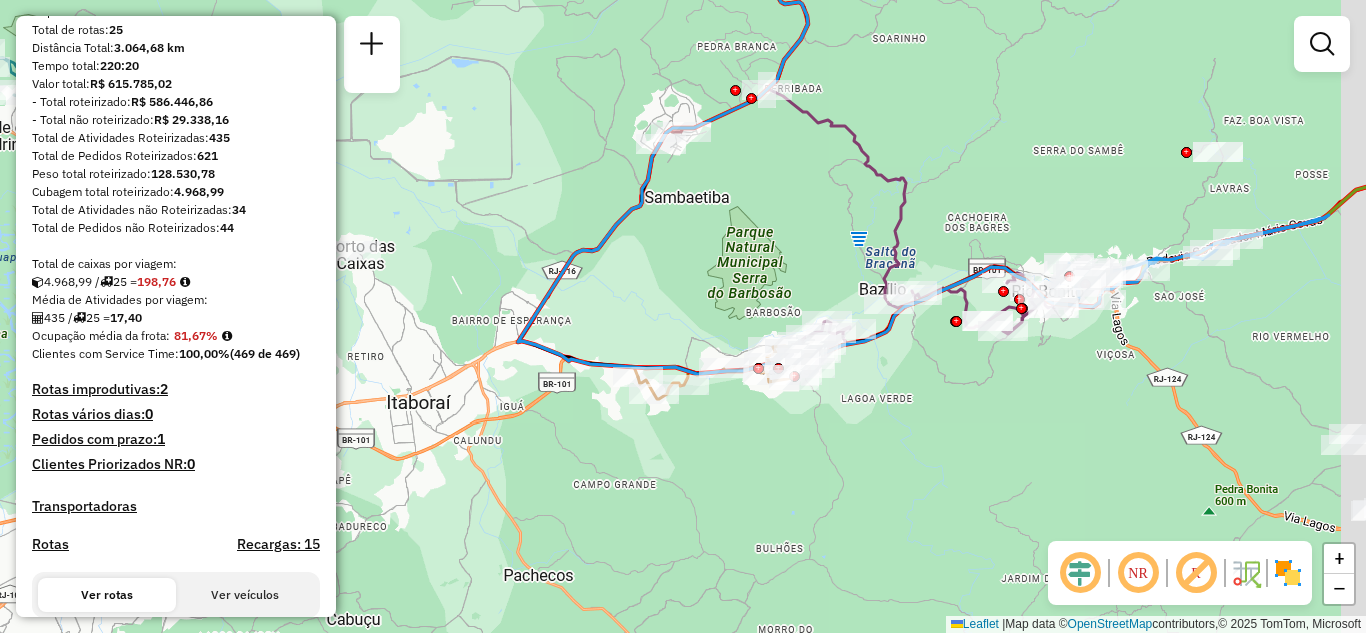 drag, startPoint x: 802, startPoint y: 437, endPoint x: 701, endPoint y: 418, distance: 102.77159 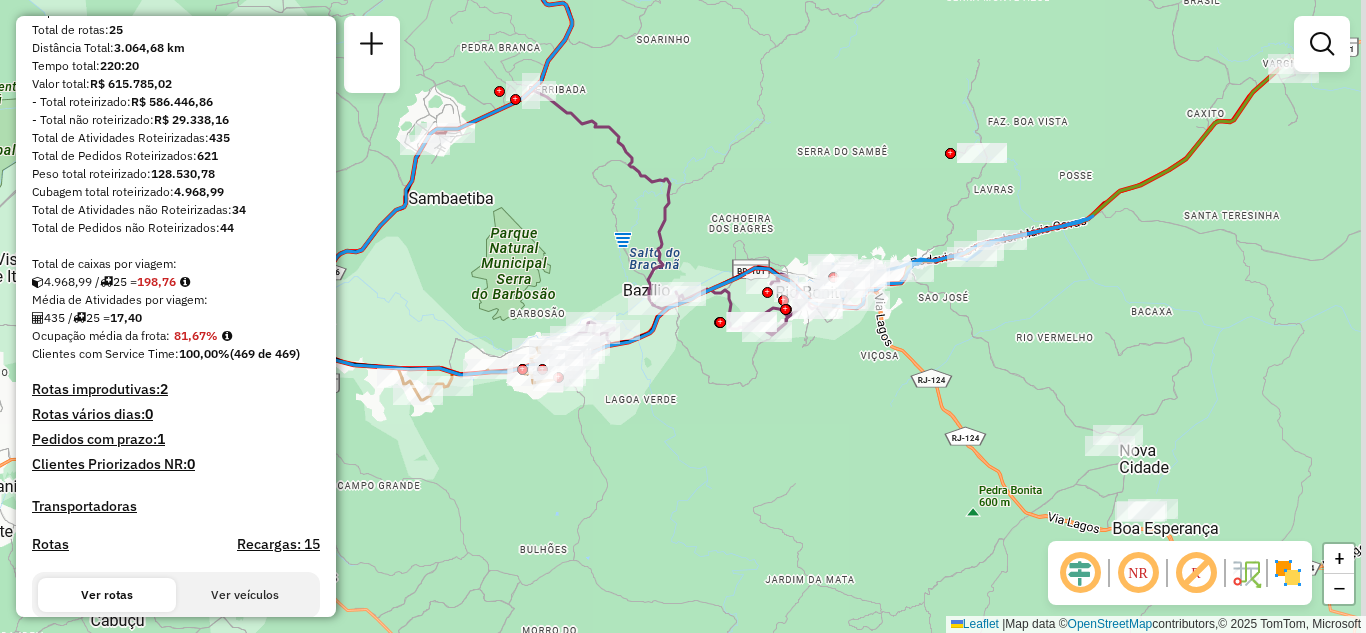drag, startPoint x: 1091, startPoint y: 406, endPoint x: 786, endPoint y: 389, distance: 305.4734 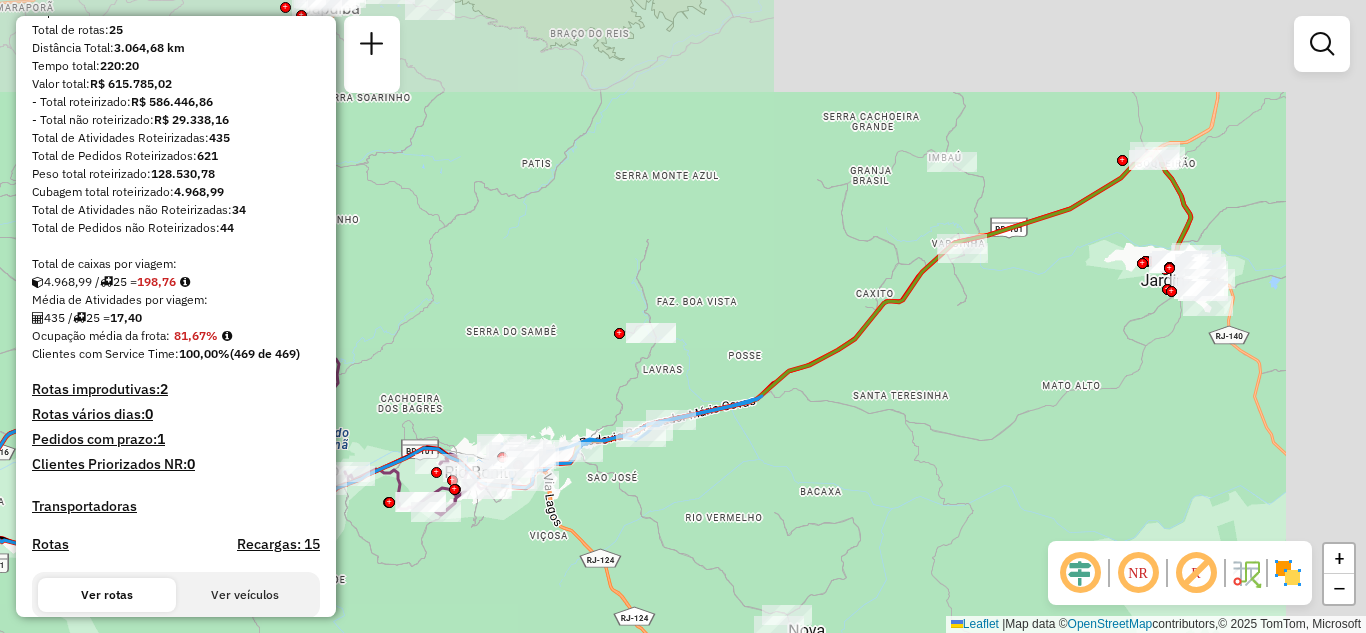drag, startPoint x: 1023, startPoint y: 278, endPoint x: 774, endPoint y: 458, distance: 307.24747 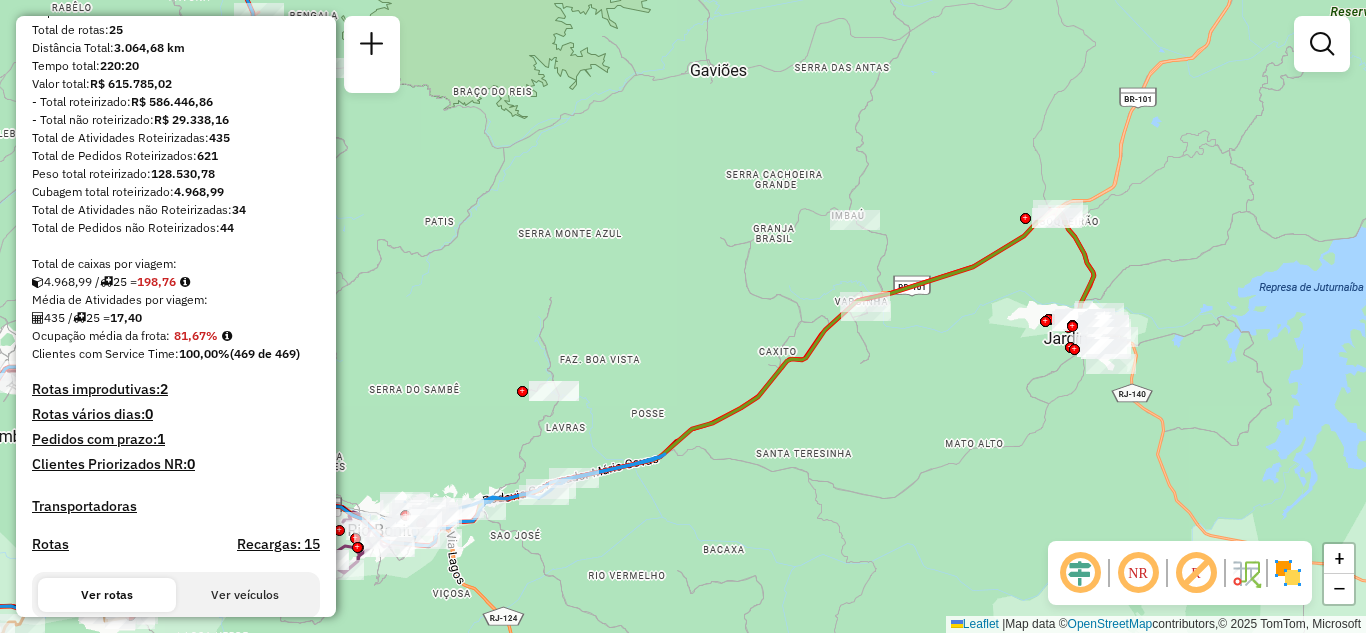 drag, startPoint x: 1016, startPoint y: 271, endPoint x: 1016, endPoint y: 357, distance: 86 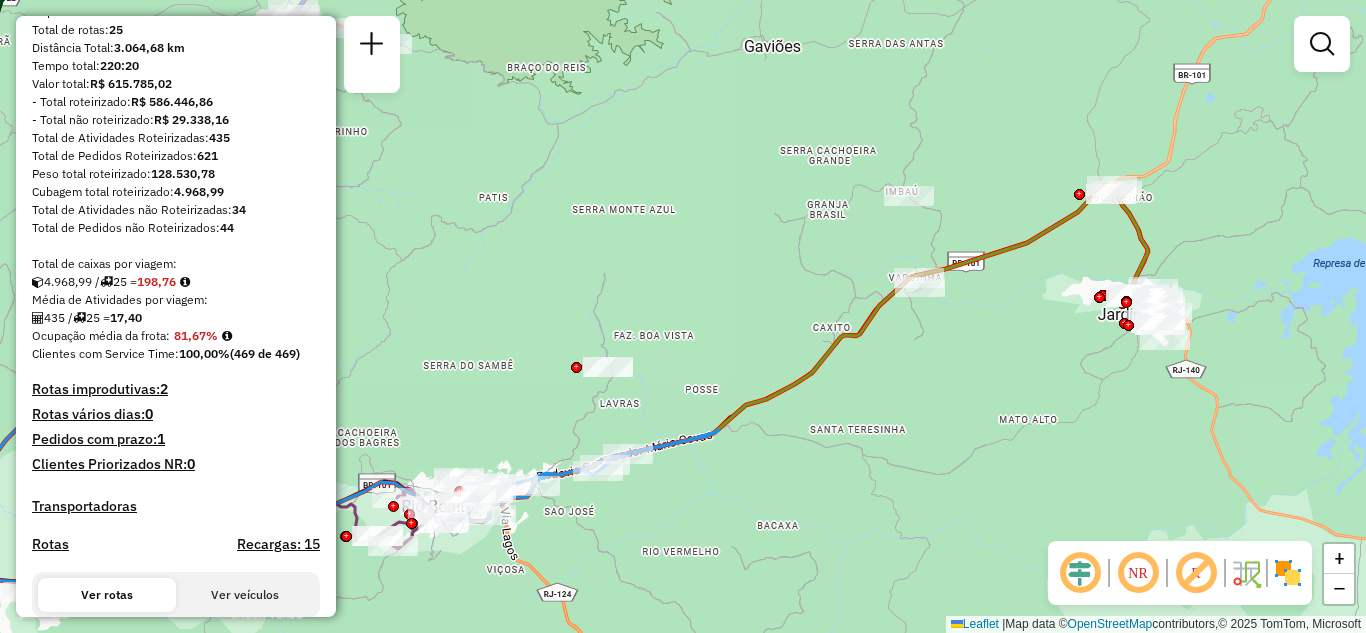 drag, startPoint x: 930, startPoint y: 251, endPoint x: 1038, endPoint y: 116, distance: 172.88435 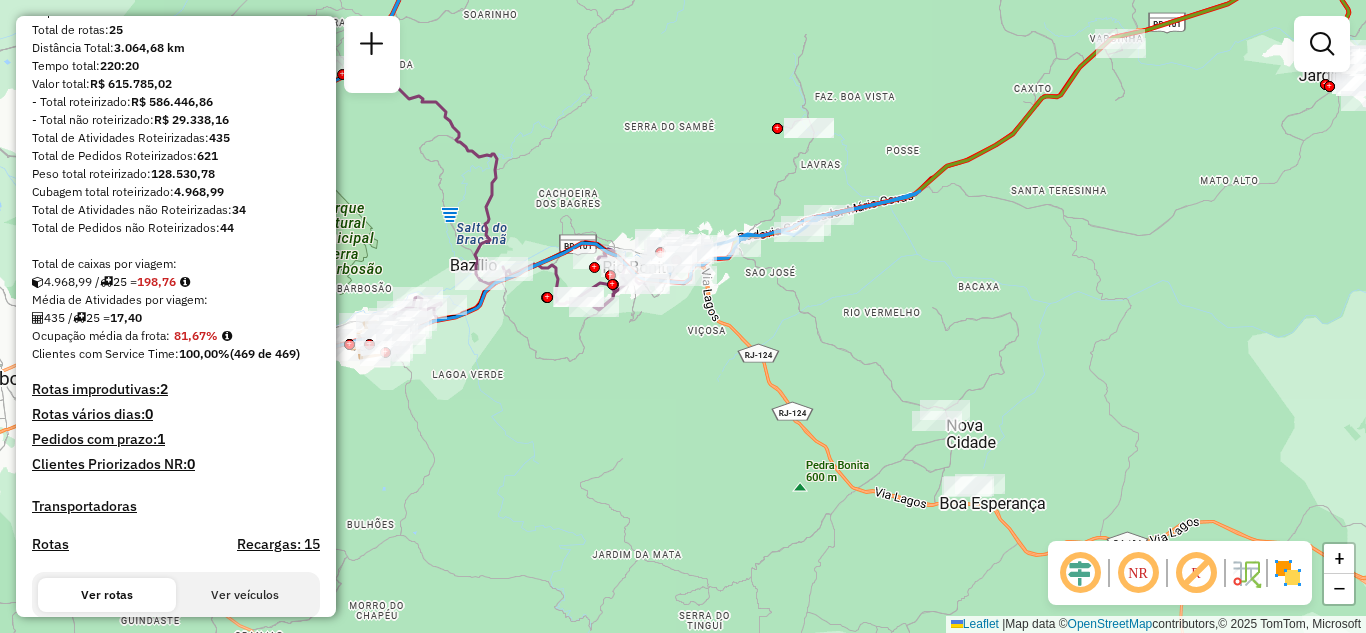 drag, startPoint x: 748, startPoint y: 437, endPoint x: 894, endPoint y: 263, distance: 227.13872 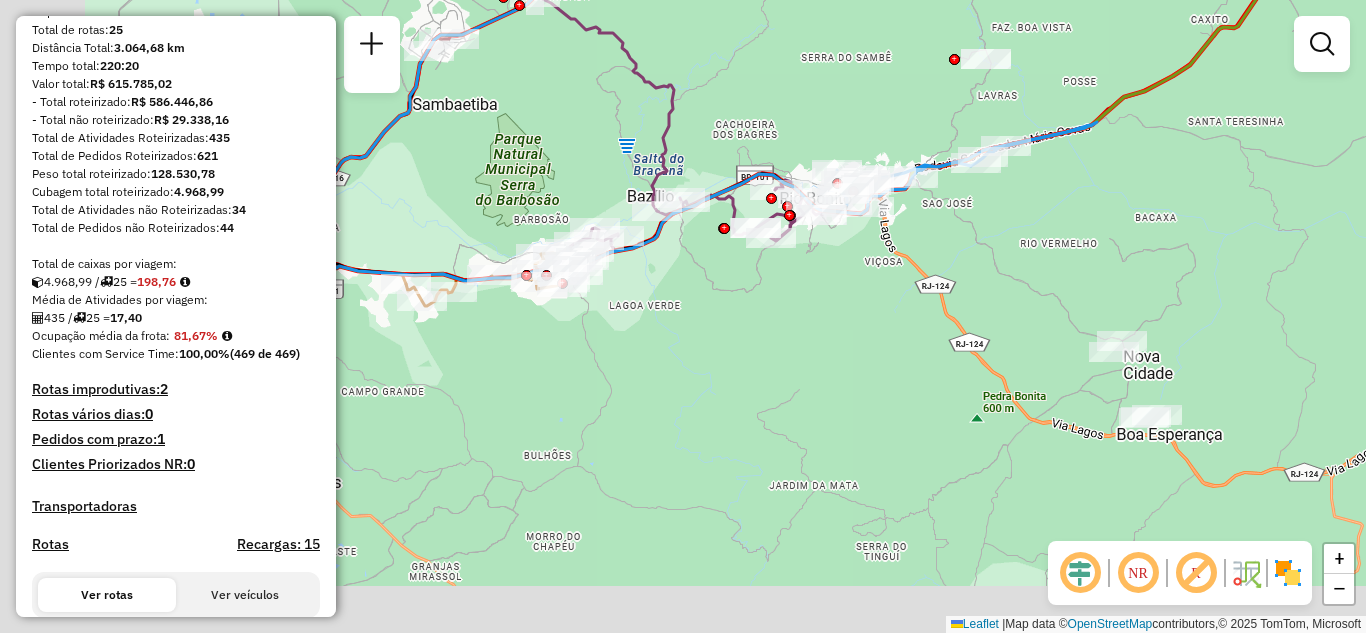 drag, startPoint x: 755, startPoint y: 316, endPoint x: 918, endPoint y: 286, distance: 165.73775 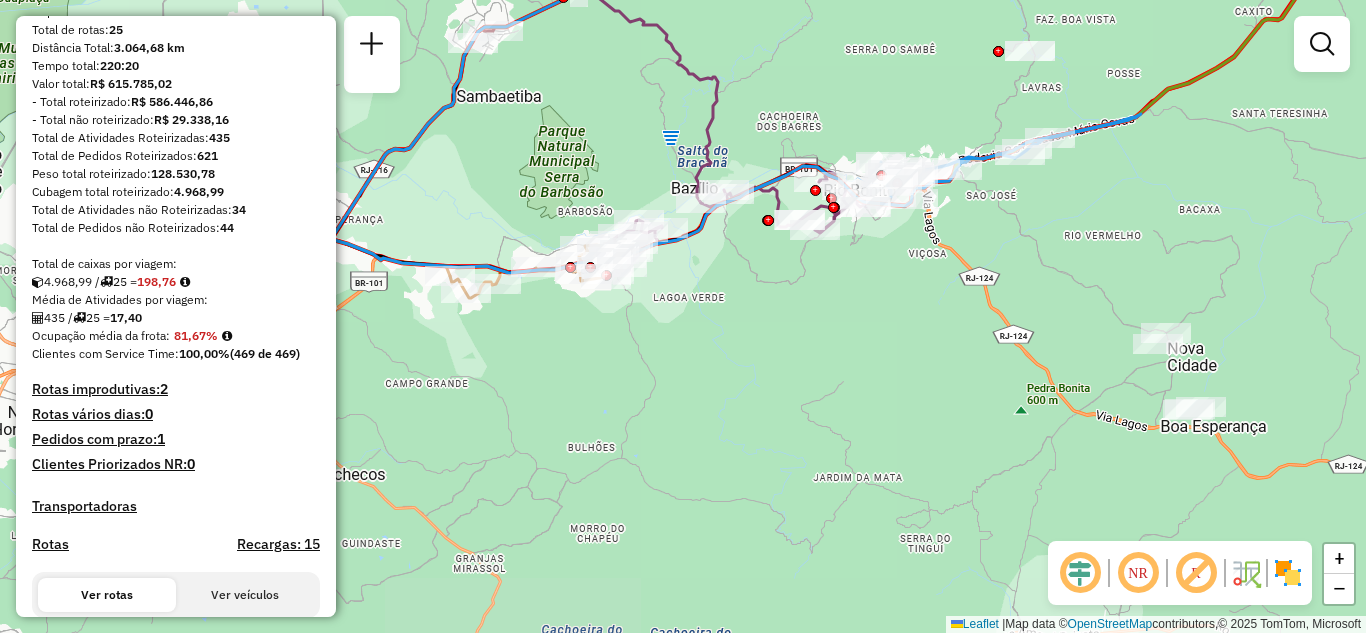 drag, startPoint x: 727, startPoint y: 349, endPoint x: 1030, endPoint y: 543, distance: 359.78467 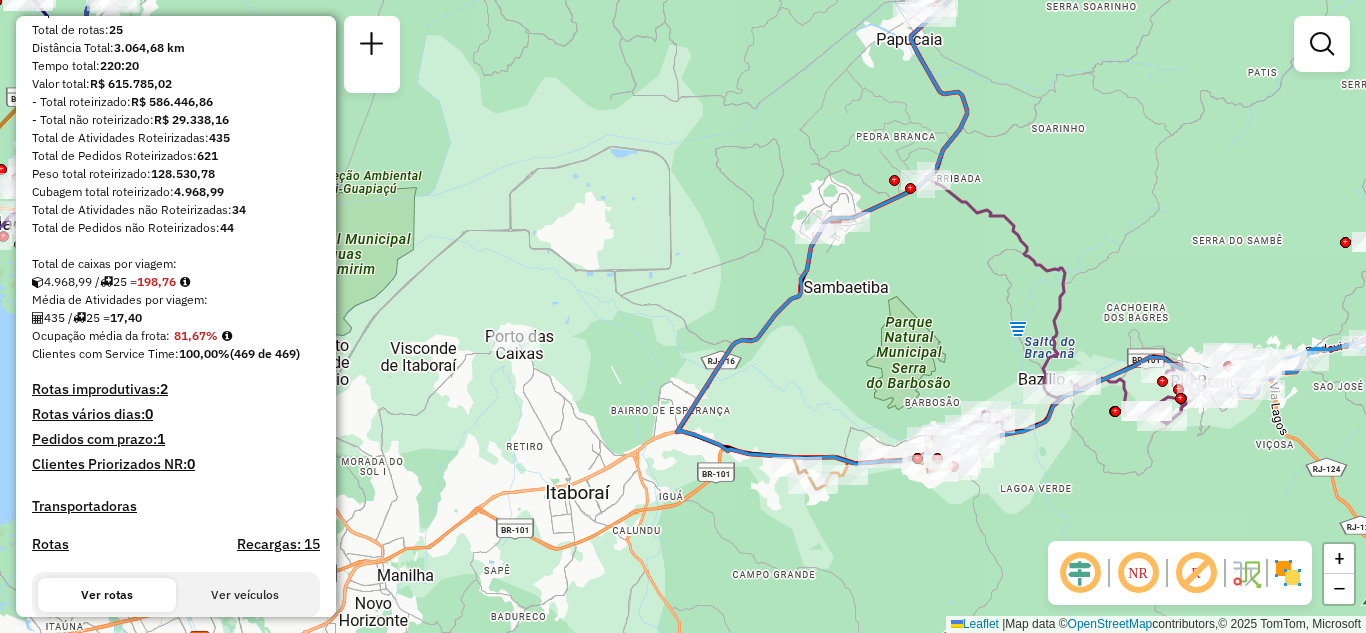 drag, startPoint x: 855, startPoint y: 320, endPoint x: 905, endPoint y: 314, distance: 50.358715 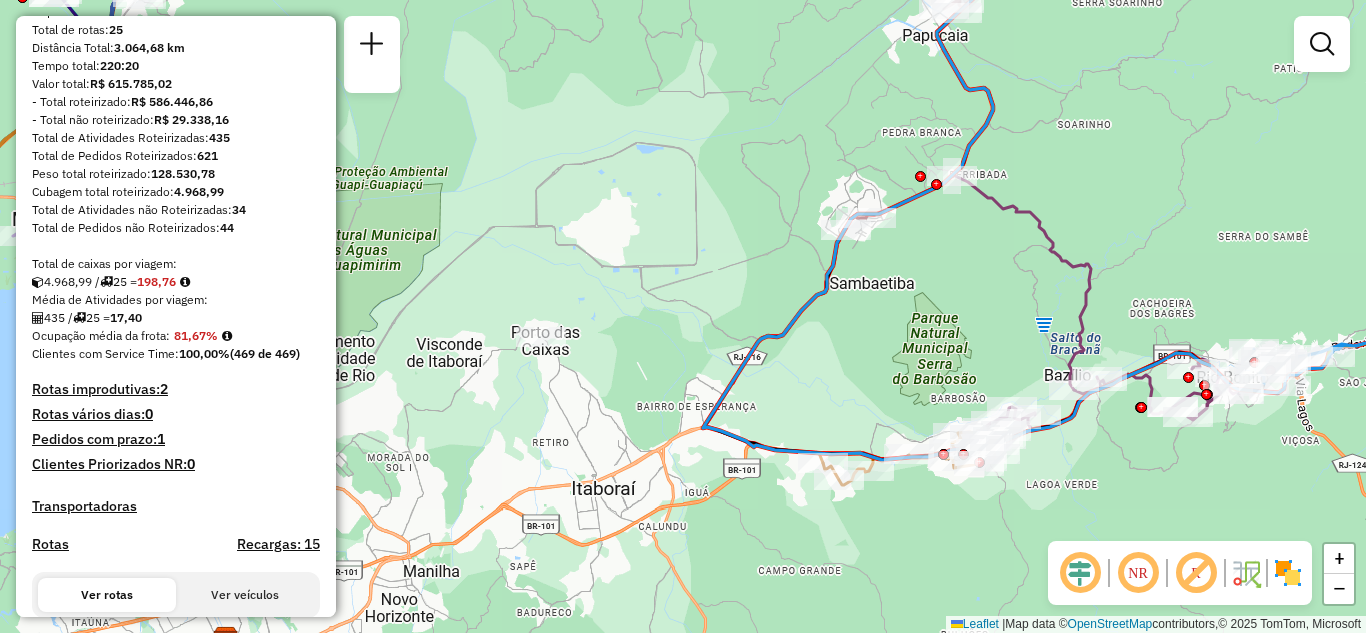 drag, startPoint x: 635, startPoint y: 293, endPoint x: 729, endPoint y: 316, distance: 96.77293 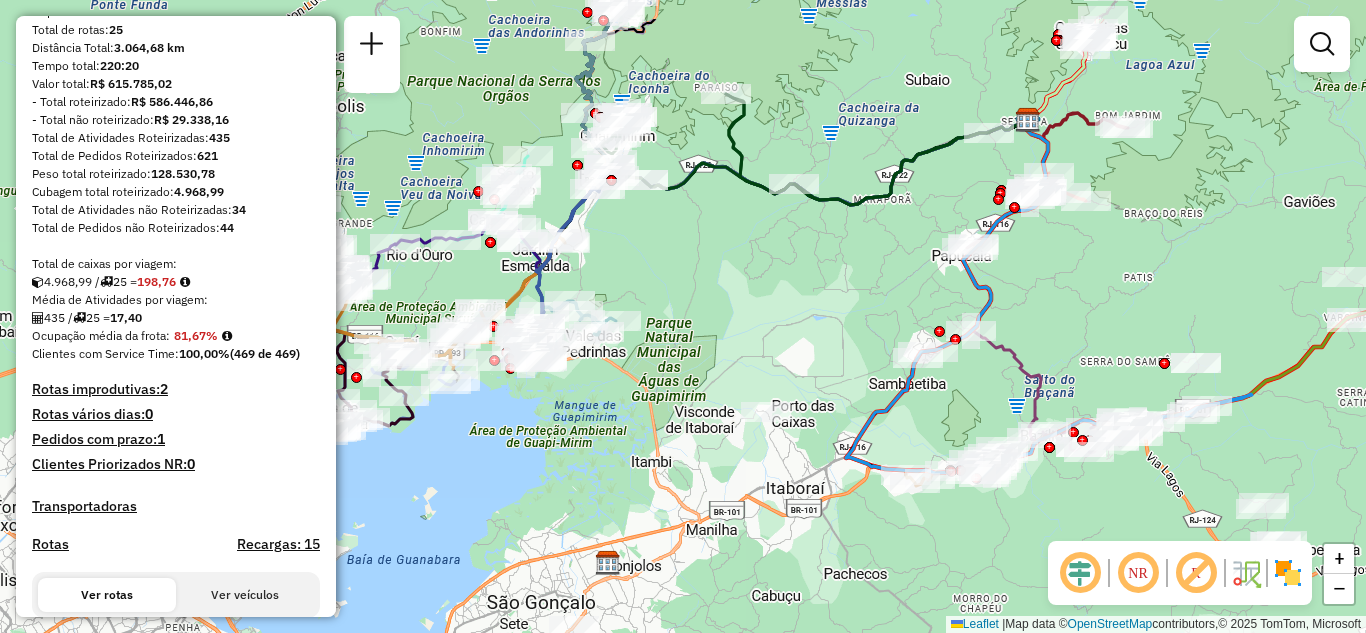 drag, startPoint x: 751, startPoint y: 262, endPoint x: 862, endPoint y: 380, distance: 162.00308 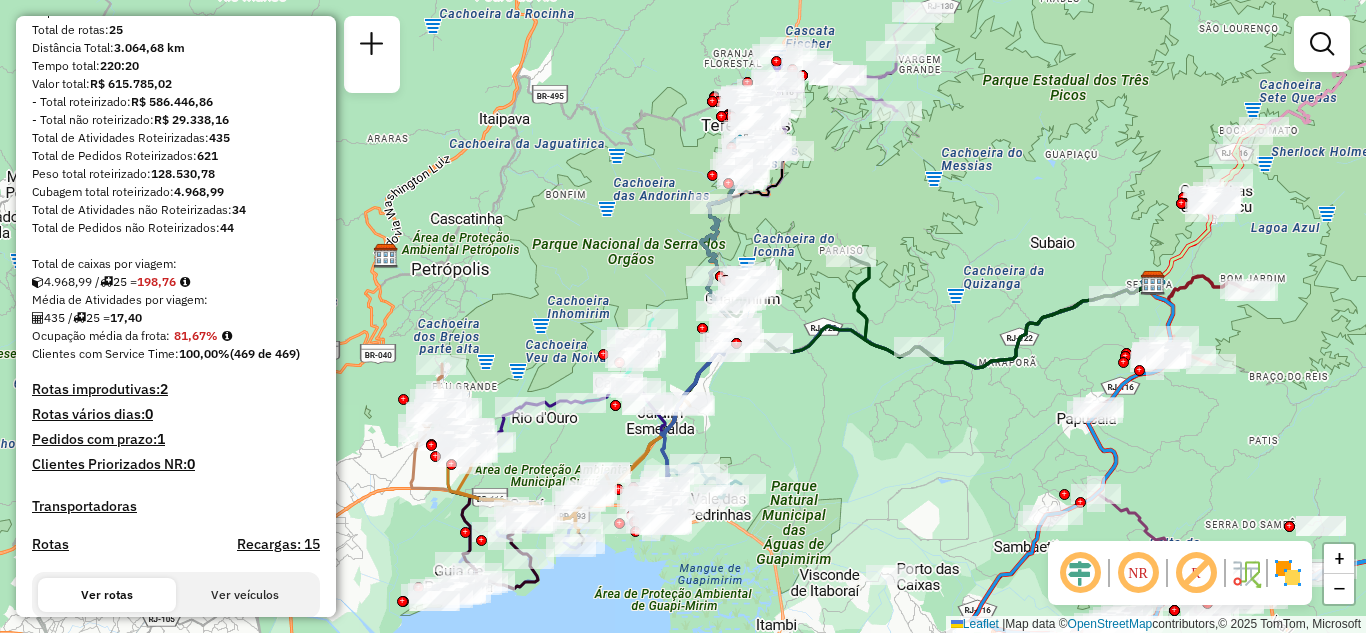 drag, startPoint x: 773, startPoint y: 294, endPoint x: 858, endPoint y: 422, distance: 153.6522 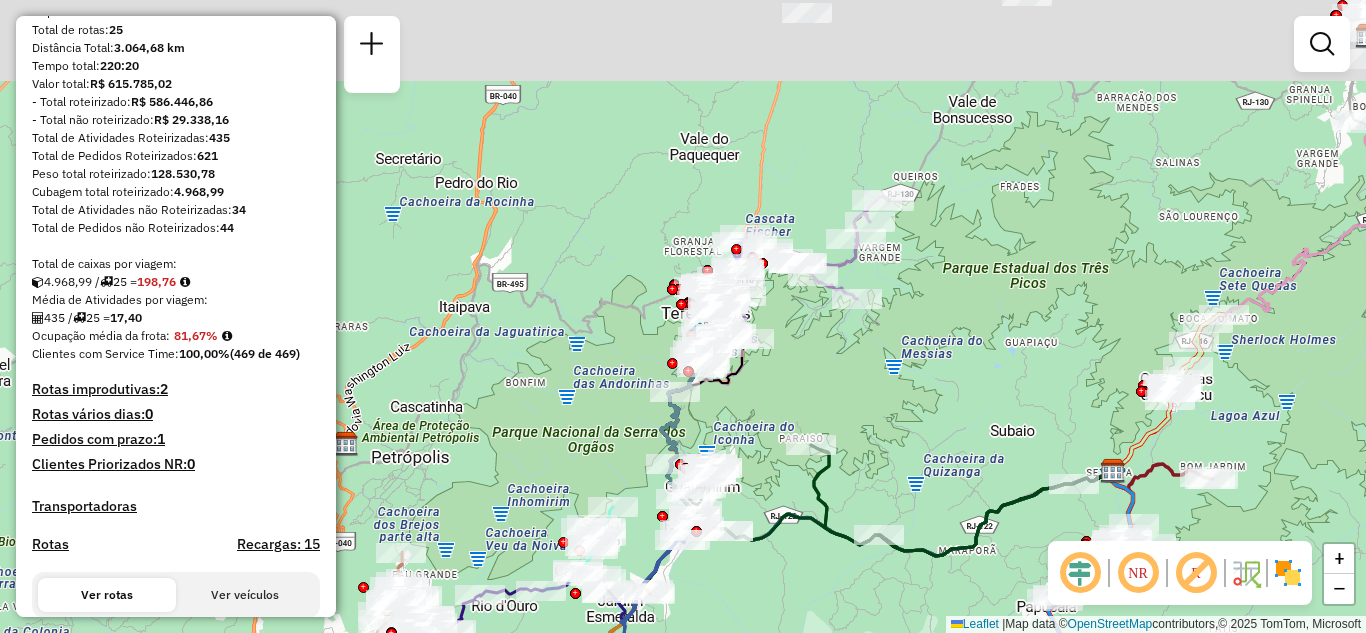 drag, startPoint x: 898, startPoint y: 199, endPoint x: 847, endPoint y: 408, distance: 215.13252 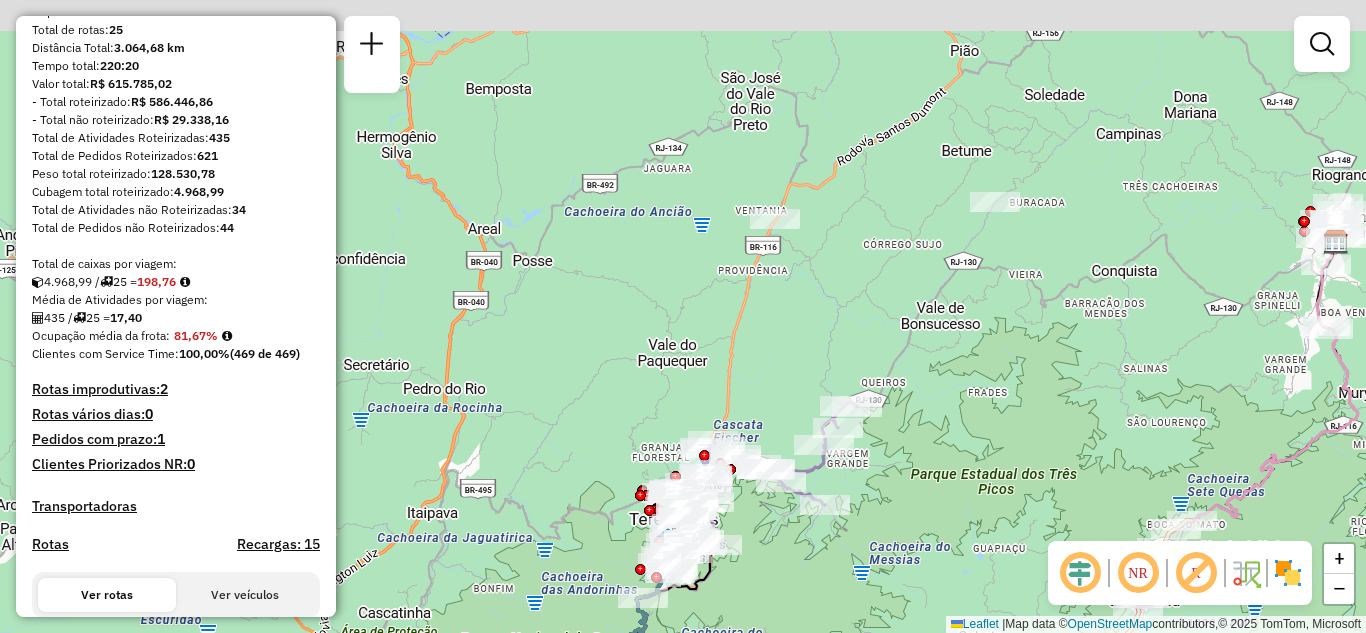 drag, startPoint x: 971, startPoint y: 182, endPoint x: 944, endPoint y: 385, distance: 204.78769 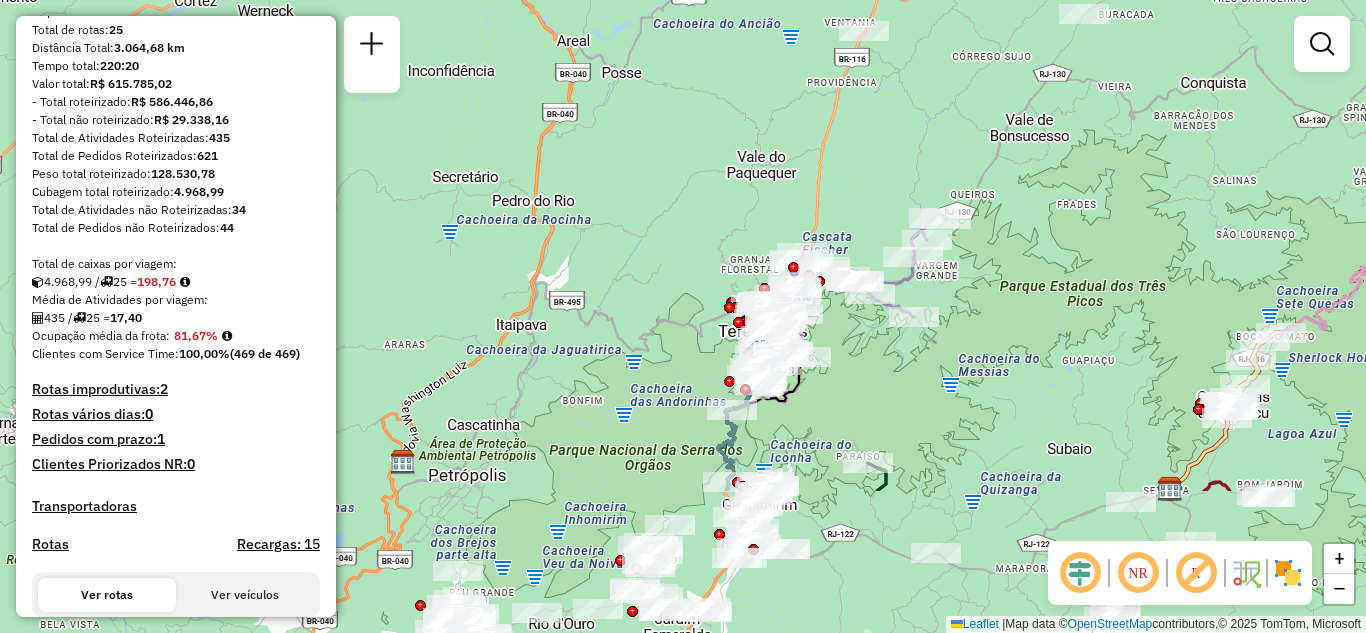 drag, startPoint x: 816, startPoint y: 331, endPoint x: 892, endPoint y: 136, distance: 209.28688 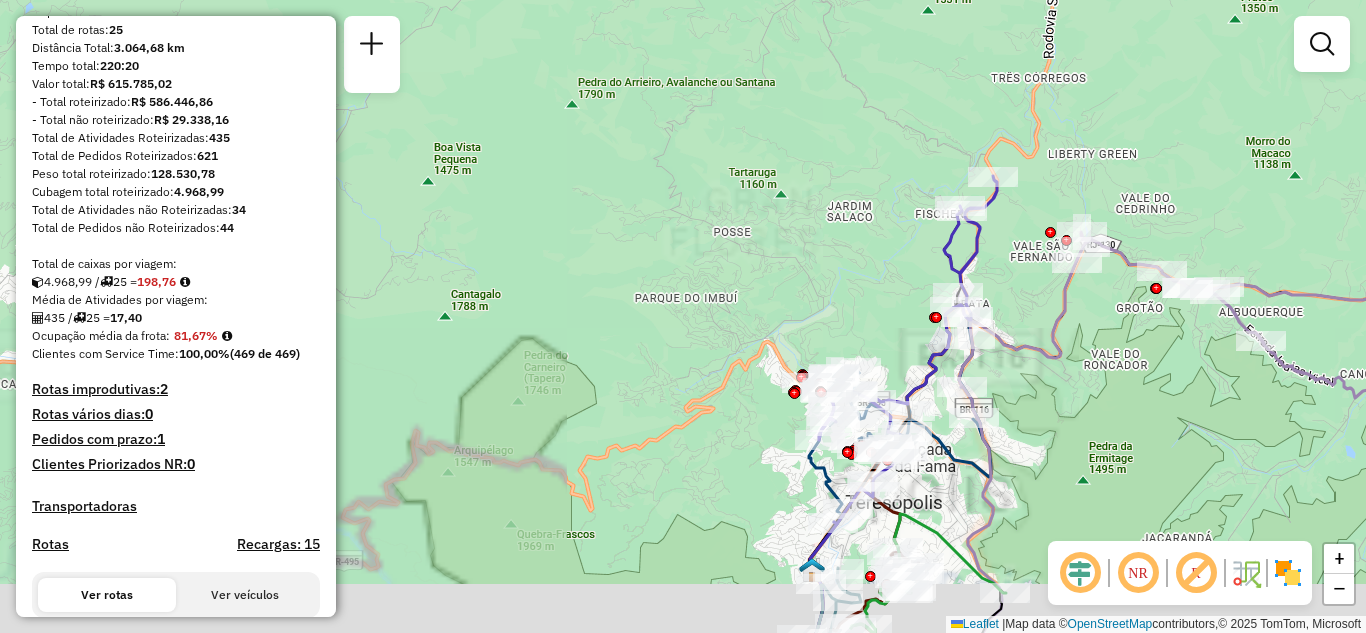 drag, startPoint x: 732, startPoint y: 325, endPoint x: 696, endPoint y: 251, distance: 82.29216 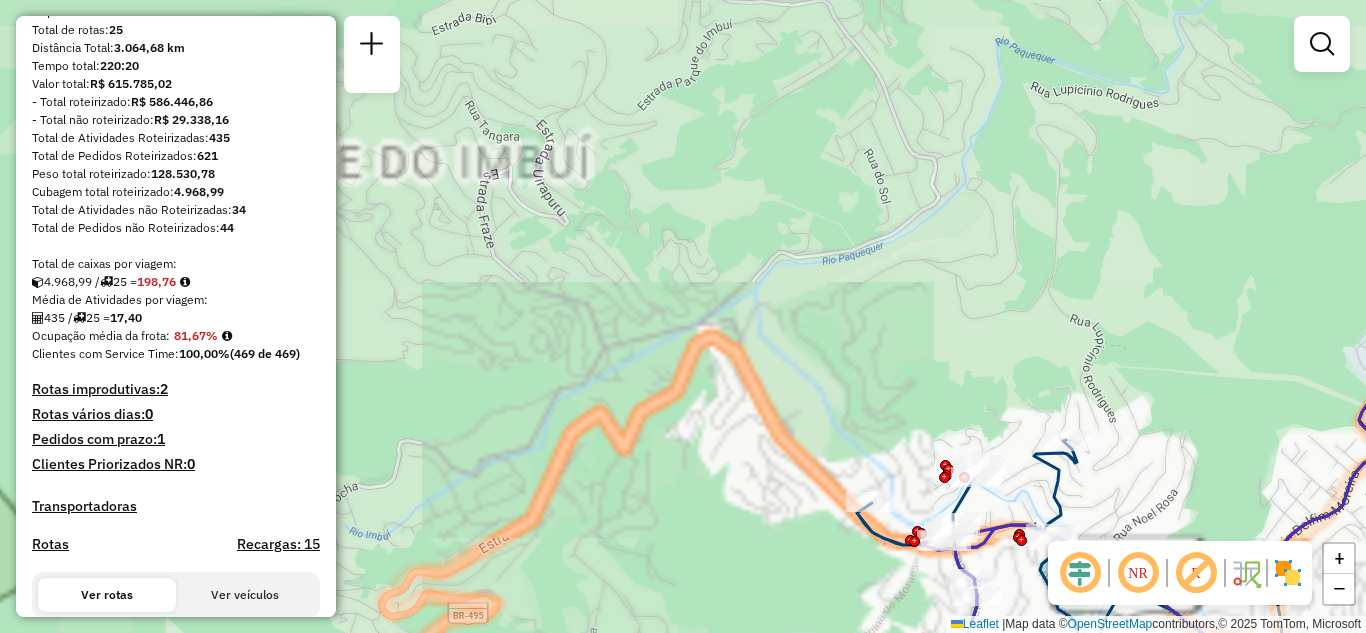 drag, startPoint x: 832, startPoint y: 357, endPoint x: 614, endPoint y: 134, distance: 311.85413 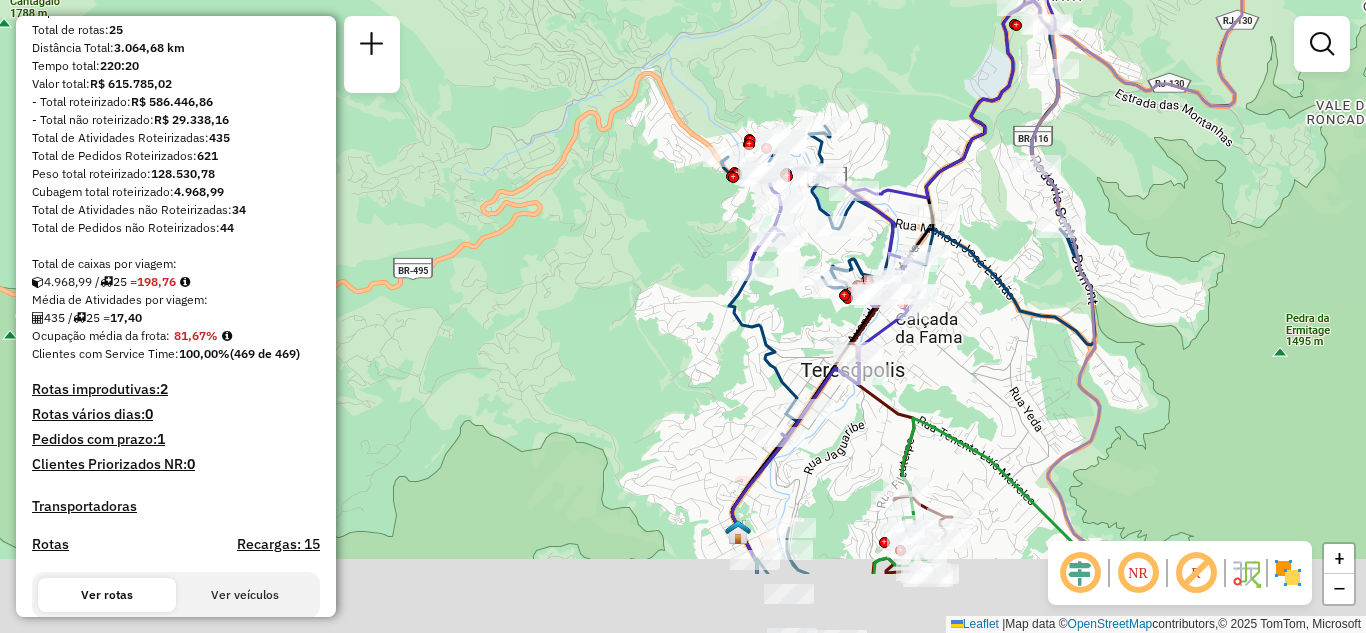drag, startPoint x: 602, startPoint y: 360, endPoint x: 690, endPoint y: 226, distance: 160.3122 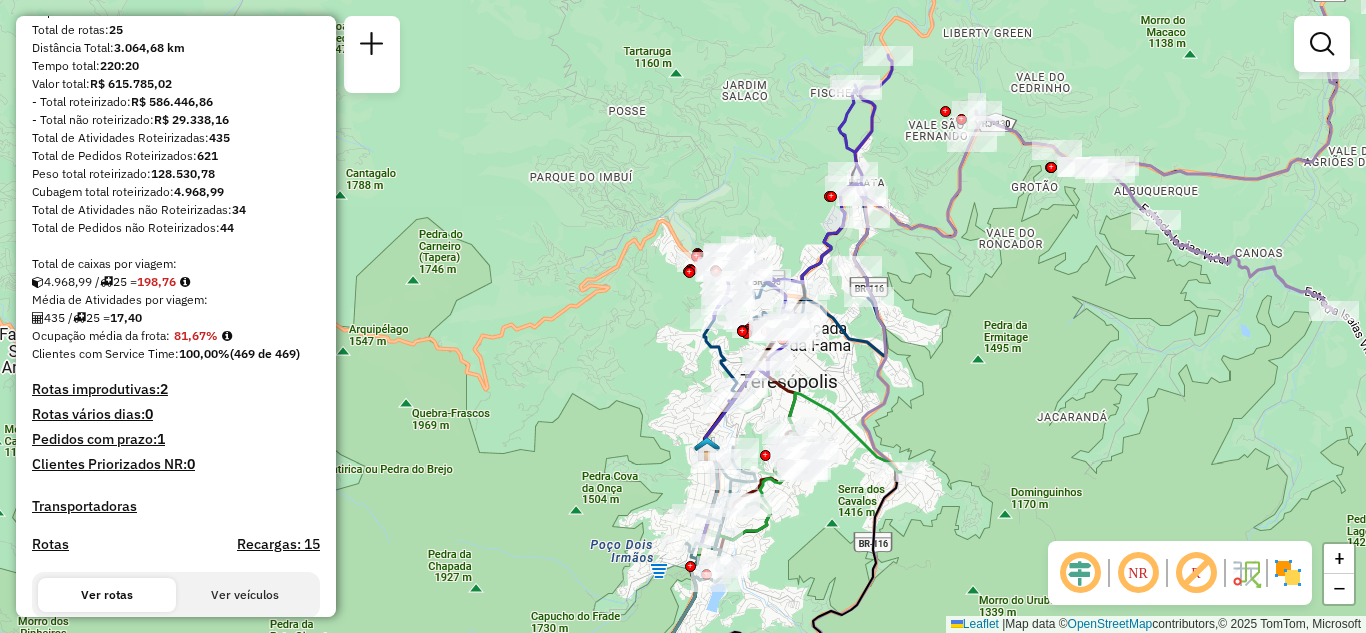 drag, startPoint x: 637, startPoint y: 299, endPoint x: 626, endPoint y: 354, distance: 56.089214 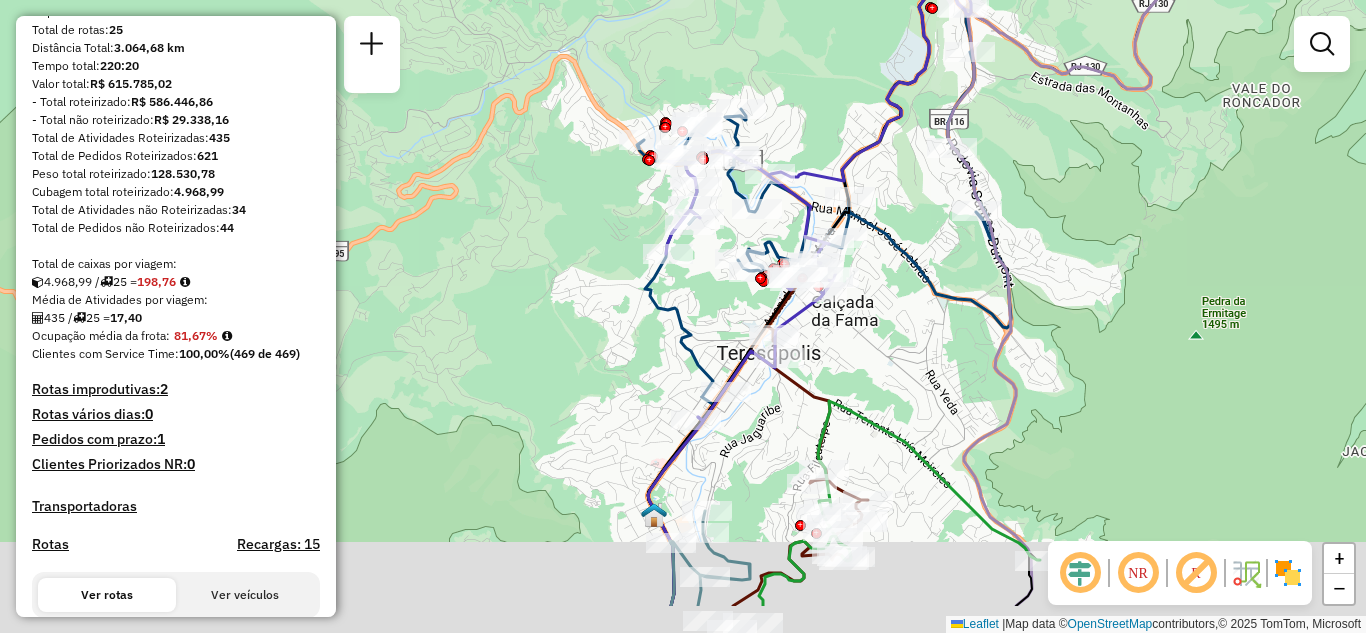 drag, startPoint x: 828, startPoint y: 392, endPoint x: 519, endPoint y: 120, distance: 411.66125 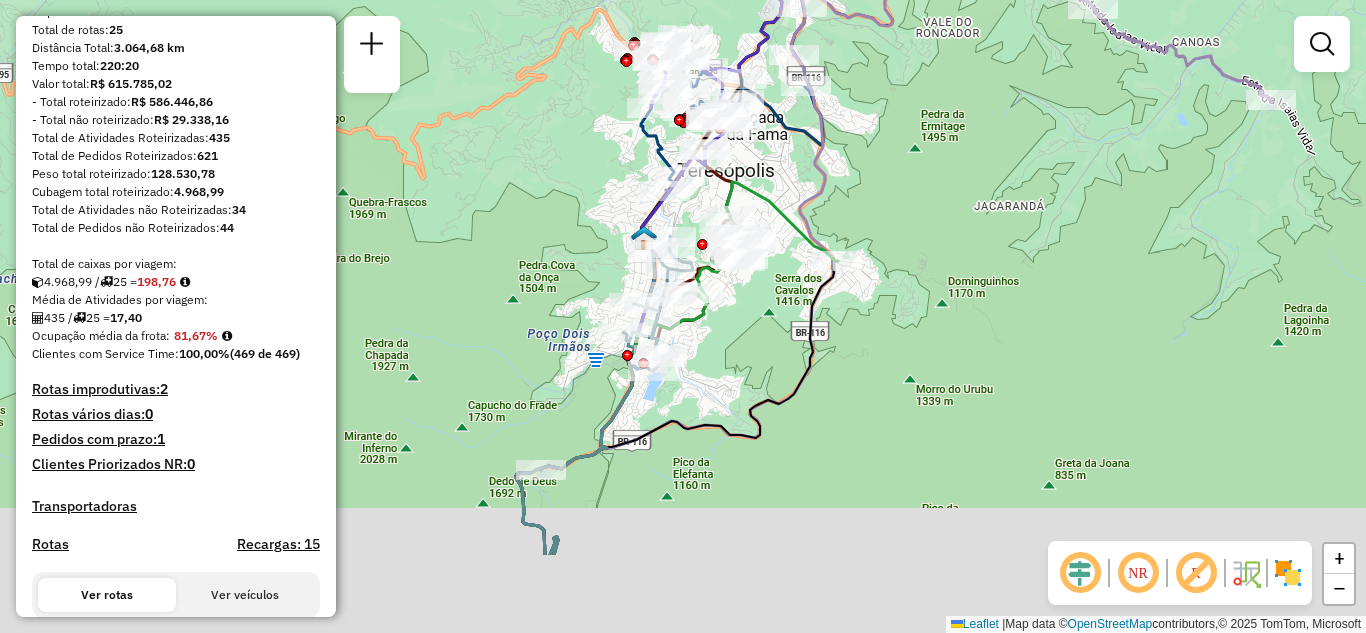 drag 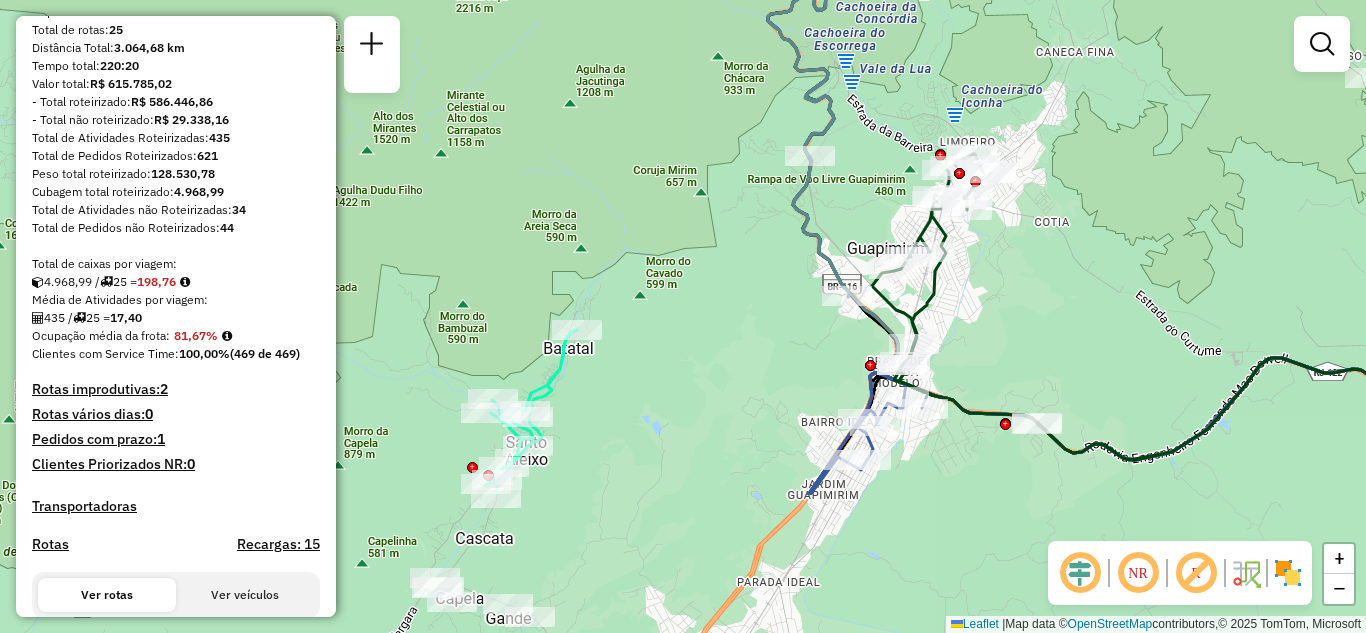 click on "Rota [NUMBER] - Placa [PLATE] [NUMBER] - [COMPANY] Janela de atendimento Grade de atendimento Capacidade Transportadoras Veículos Cliente Pedidos Rotas Selecione os dias de semana para filtrar as janelas de atendimento Seg Ter Qua Qui Sex Sáb Dom Informe o período da janela de atendimento: De: Até: Filtrar exatamente a janela do cliente Considerar janela de atendimento padrão Selecione os dias de semana para filtrar as grades de atendimento Seg Ter Qua Qui Sex Sáb Dom Considerar clientes sem dia de atendimento cadastrado Clientes fora do dia de atendimento selecionado Filtrar as atividades entre os valores definidos abaixo: Peso mínimo: Peso máximo: Cubagem mínima: Cubagem máxima: De: Até: Filtrar as atividades entre o tempo de atendimento definido abaixo: De: Até: Considerar capacidade total dos clientes não roteirizados Transportadora: Selecione um ou mais itens Tipo de veículo: Selecione um ou mais itens Veículo: Selecione um ou mais itens" 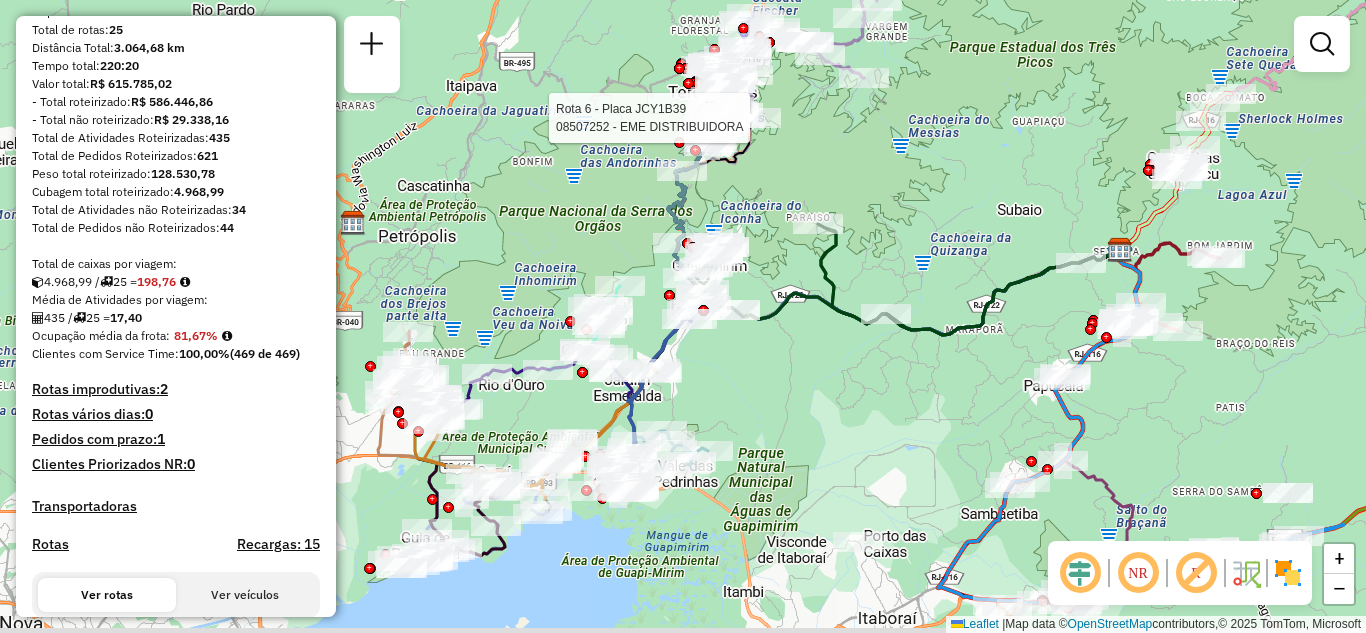 click 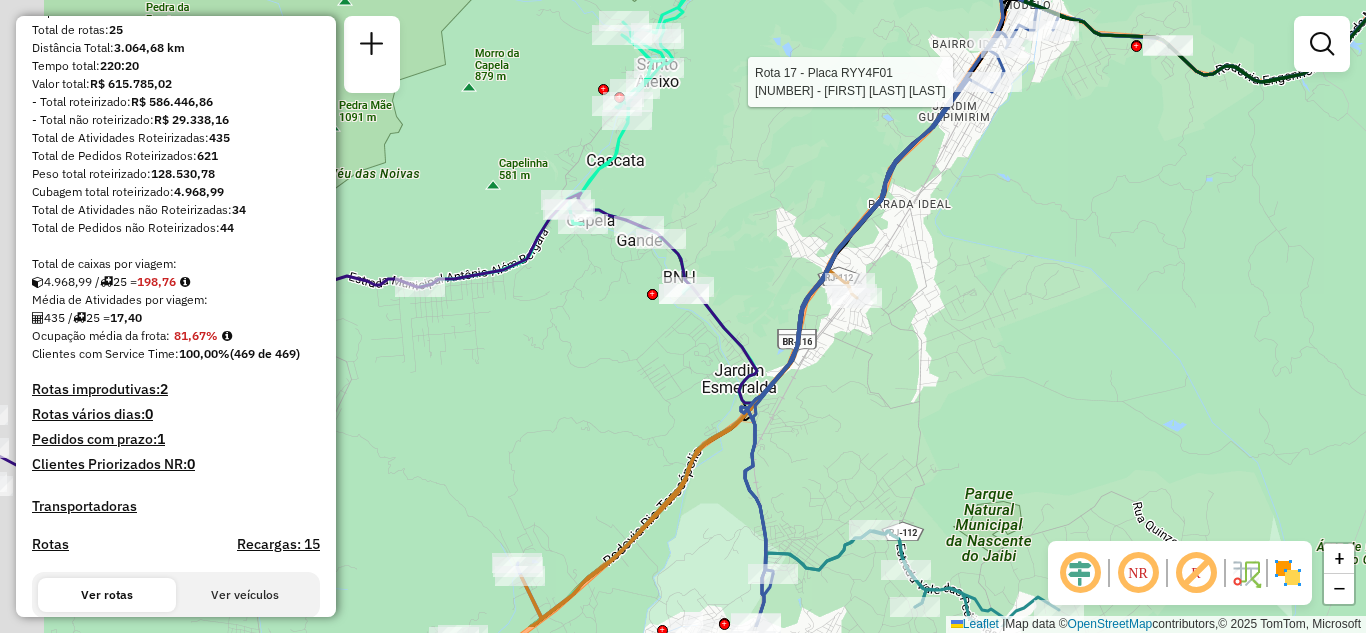 click on "Rota [NUMBER] - Placa [PLATE] [NUMBER] - [COMPANY] Rota [NUMBER] - Placa [PLATE] [NUMBER] - [COMPANY] Janela de atendimento Grade de atendimento Capacidade Transportadoras Veículos Cliente Pedidos Rotas Selecione os dias de semana para filtrar as janelas de atendimento Seg Ter Qua Qui Sex Sáb Dom Informe o período da janela de atendimento: De: Até: Filtrar exatamente a janela do cliente Considerar janela de atendimento padrão Selecione os dias de semana para filtrar as grades de atendimento Seg Ter Qua Qui Sex Sáb Dom Considerar clientes sem dia de atendimento cadastrado Clientes fora do dia de atendimento selecionado Filtrar as atividades entre os valores definidos abaixo: Peso mínimo: Peso máximo: Cubagem mínima: Cubagem máxima: De: Até: Filtrar as atividades entre o tempo de atendimento definido abaixo: De: Até: Considerar capacidade total dos clientes não roteirizados Transportadora: Selecione um ou mais itens Tipo de veículo: Nome:" 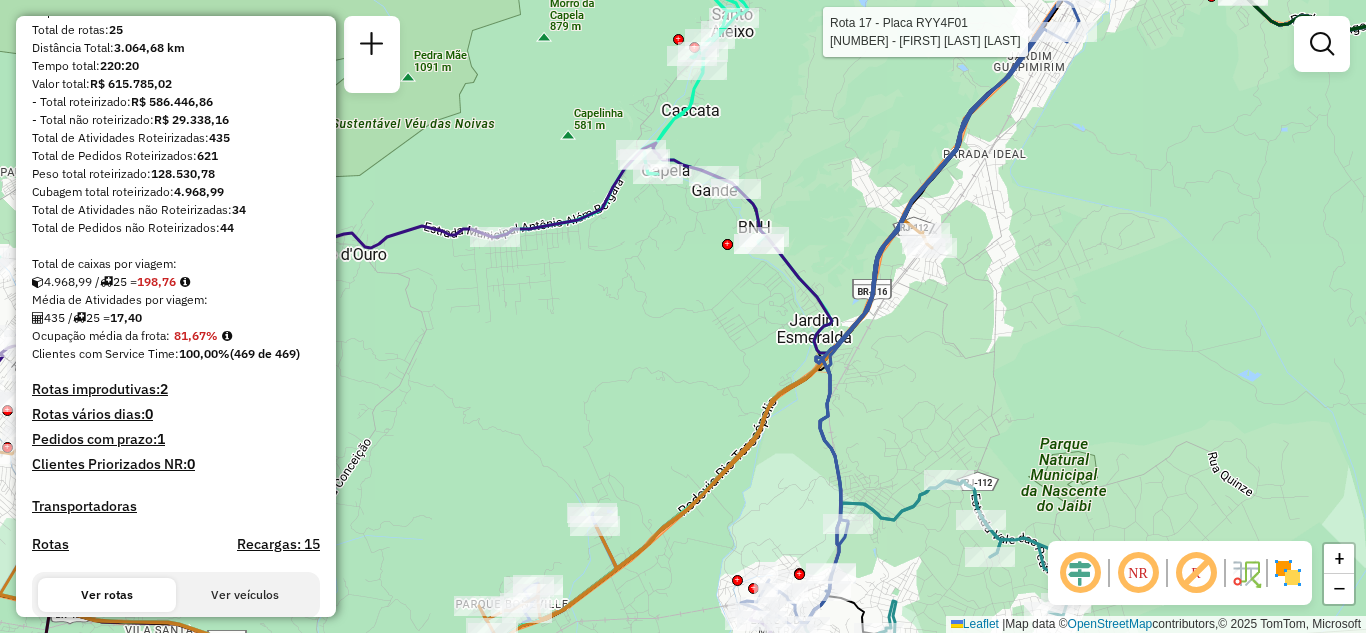 click on "Rota [NUMBER] - Placa [PLATE] [NUMBER] - [COMPANY] Rota [NUMBER] - Placa [PLATE] [NUMBER] - [COMPANY] Janela de atendimento Grade de atendimento Capacidade Transportadoras Veículos Cliente Pedidos Rotas Selecione os dias de semana para filtrar as janelas de atendimento Seg Ter Qua Qui Sex Sáb Dom Informe o período da janela de atendimento: De: Até: Filtrar exatamente a janela do cliente Considerar janela de atendimento padrão Selecione os dias de semana para filtrar as grades de atendimento Seg Ter Qua Qui Sex Sáb Dom Considerar clientes sem dia de atendimento cadastrado Clientes fora do dia de atendimento selecionado Filtrar as atividades entre os valores definidos abaixo: Peso mínimo: Peso máximo: Cubagem mínima: Cubagem máxima: De: Até: Filtrar as atividades entre o tempo de atendimento definido abaixo: De: Até: Considerar capacidade total dos clientes não roteirizados Transportadora: Selecione um ou mais itens Tipo de veículo: Nome:" 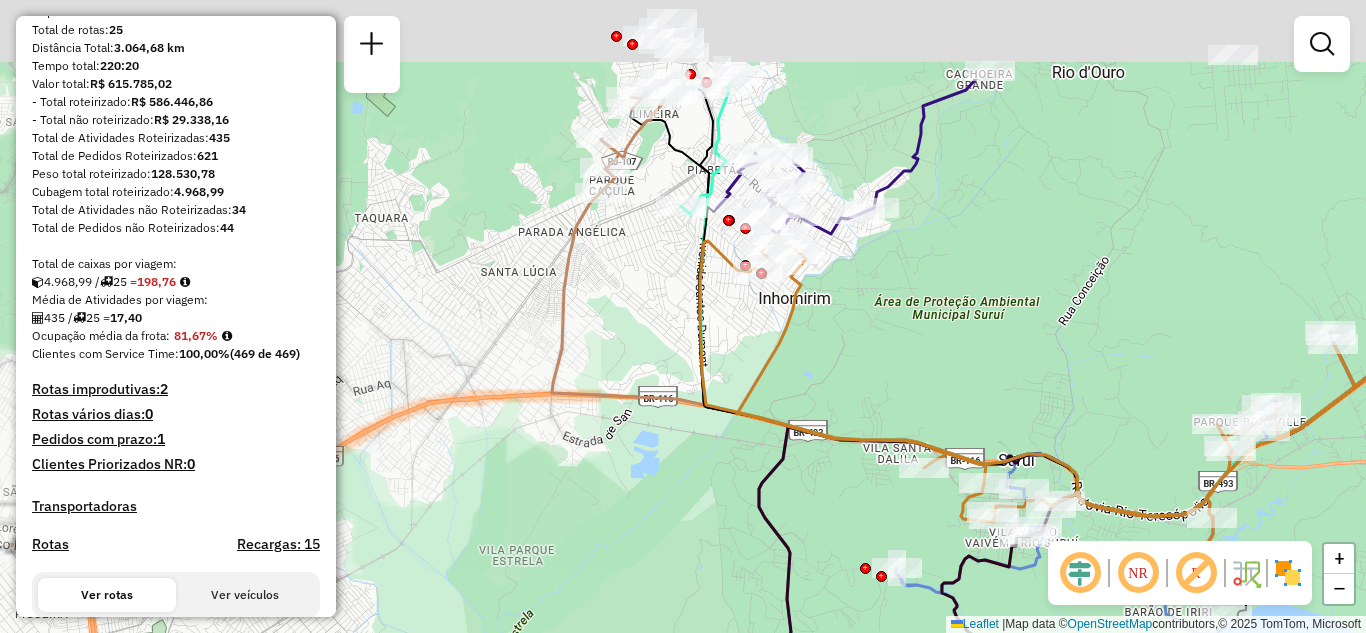 click on "Rota [NUMBER] - Placa [PLATE] [NUMBER] - [COMPANY] Rota [NUMBER] - Placa [PLATE] [NUMBER] - [COMPANY] Janela de atendimento Grade de atendimento Capacidade Transportadoras Veículos Cliente Pedidos Rotas Selecione os dias de semana para filtrar as janelas de atendimento Seg Ter Qua Qui Sex Sáb Dom Informe o período da janela de atendimento: De: Até: Filtrar exatamente a janela do cliente Considerar janela de atendimento padrão Selecione os dias de semana para filtrar as grades de atendimento Seg Ter Qua Qui Sex Sáb Dom Considerar clientes sem dia de atendimento cadastrado Clientes fora do dia de atendimento selecionado Filtrar as atividades entre os valores definidos abaixo: Peso mínimo: Peso máximo: Cubagem mínima: Cubagem máxima: De: Até: Filtrar as atividades entre o tempo de atendimento definido abaixo: De: Até: Considerar capacidade total dos clientes não roteirizados Transportadora: Selecione um ou mais itens Tipo de veículo: Nome:" 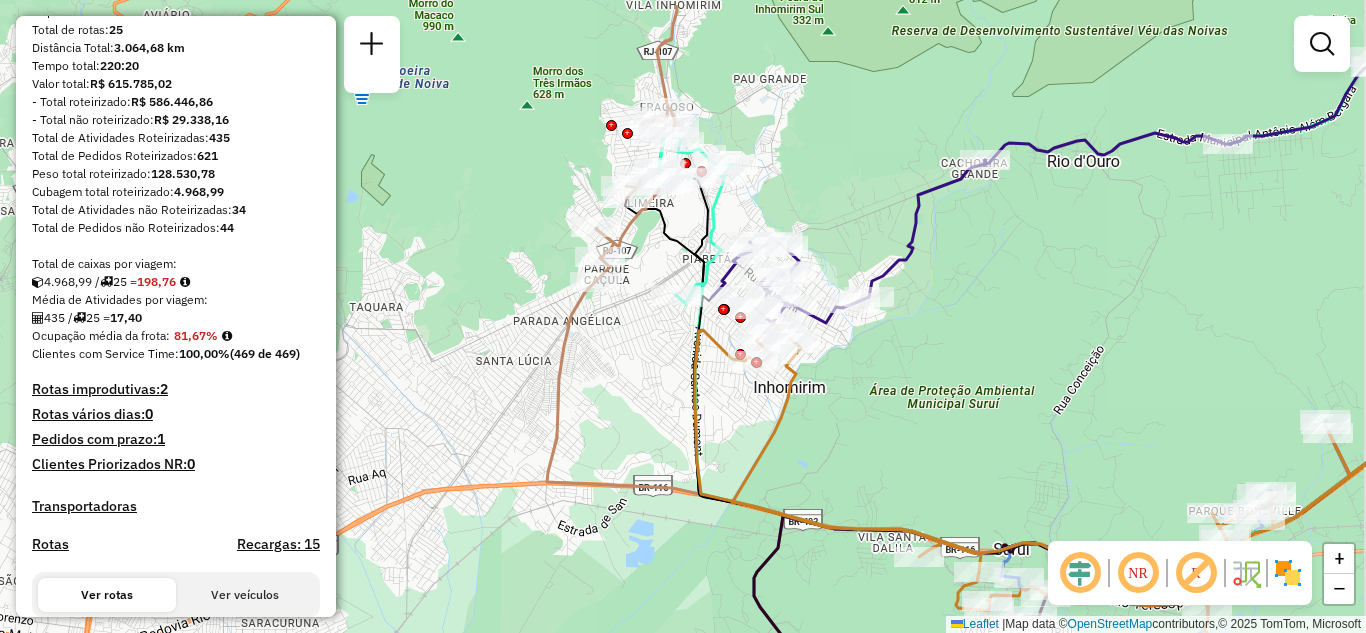 click on "Rota [NUMBER] - Placa [PLATE] [NUMBER] - [COMPANY] Rota [NUMBER] - Placa [PLATE] [NUMBER] - [COMPANY] Janela de atendimento Grade de atendimento Capacidade Transportadoras Veículos Cliente Pedidos Rotas Selecione os dias de semana para filtrar as janelas de atendimento Seg Ter Qua Qui Sex Sáb Dom Informe o período da janela de atendimento: De: Até: Filtrar exatamente a janela do cliente Considerar janela de atendimento padrão Selecione os dias de semana para filtrar as grades de atendimento Seg Ter Qua Qui Sex Sáb Dom Considerar clientes sem dia de atendimento cadastrado Clientes fora do dia de atendimento selecionado Filtrar as atividades entre os valores definidos abaixo: Peso mínimo: Peso máximo: Cubagem mínima: Cubagem máxima: De: Até: Filtrar as atividades entre o tempo de atendimento definido abaixo: De: Até: Considerar capacidade total dos clientes não roteirizados Transportadora: Selecione um ou mais itens Tipo de veículo: Nome:" 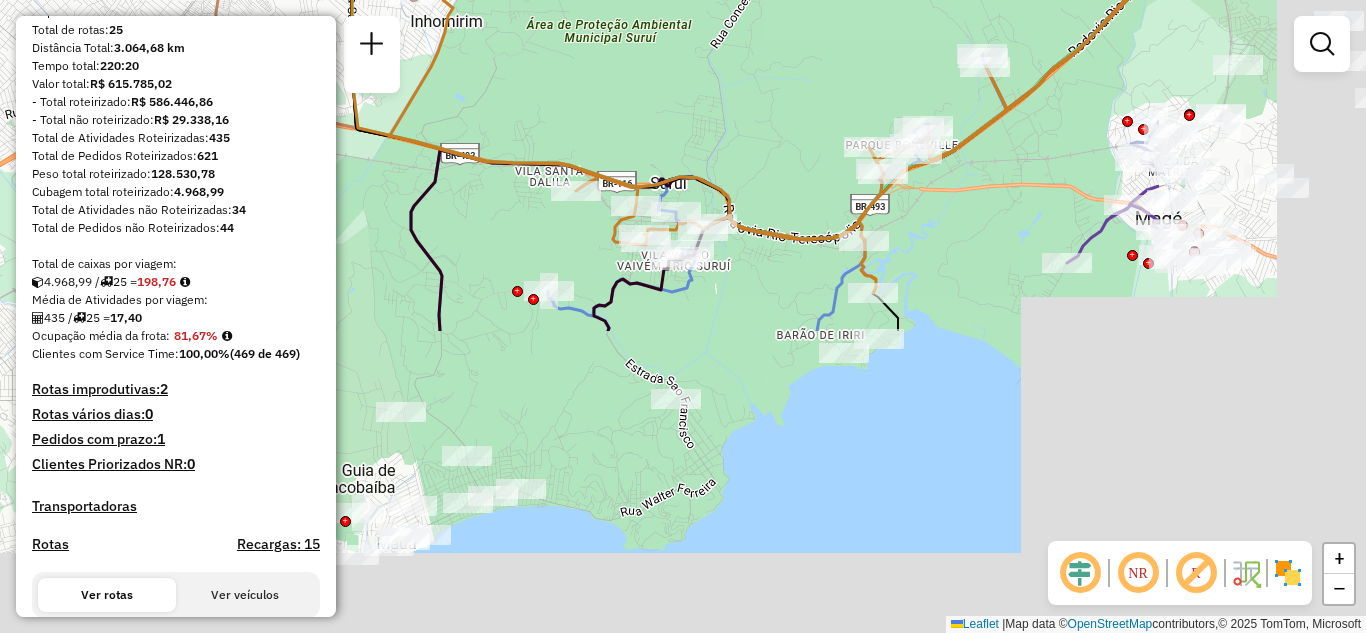 click on "Aguarde... Pop-up bloqueado! Seu navegador bloqueou automáticamente a abertura de uma nova janela. Acesse as configurações e adicione o endereço do sistema a lista de permissão. Fechar Informações da Sessão [NUMBER] - [DATE] Criação: [DATE] [TIME] Depósito: CDI Macacu Total de rotas: [NUMBER] Distância Total: [DISTANCE] km Tempo total: [TIME] Valor total: R$ [PRICE] - Total roteirizado: R$ [PRICE] - Total não roteirizado: R$ [PRICE] Total de Atividades Roteirizadas: [NUMBER] Total de Pedidos Roteirizados: [NUMBER] Peso total roteirizado: [WEIGHT] Cubagem total roteirizado: [CUBAGE] Total de Atividades não Roteirizadas: [NUMBER] Total de Pedidos não Roteirizados: [NUMBER] Total de caixas por viagem: [CUBAGE] / [NUMBER] = [CUBAGE] Média de Atividades por viagem: [NUMBER] / [NUMBER] = [NUMBER] Ocupação média da frota: [PERCENTAGE]% Clientes com Service Time: [PERCENTAGE]% ([NUMBER] de [NUMBER]) Rotas improdutivas: [NUMBER] Rotas vários dias: [NUMBER] Pedidos com prazo: [NUMBER] Clientes Priorizados NR:" at bounding box center [683, 316] 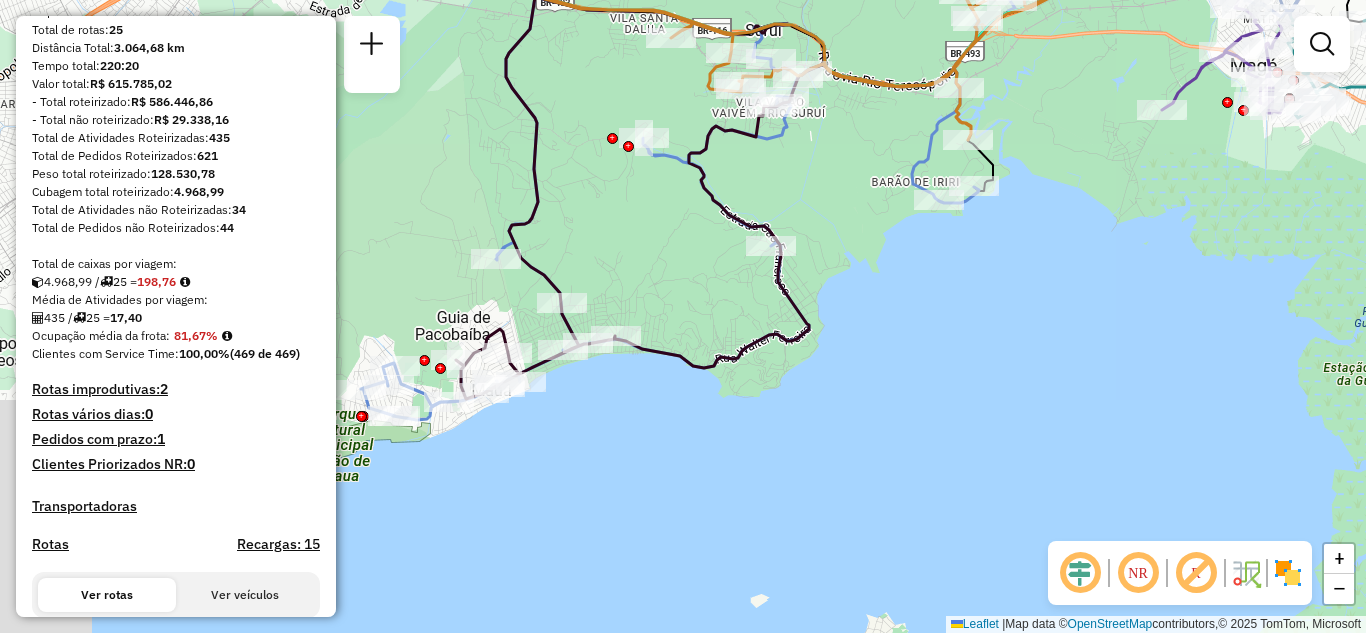 click on "Rota [NUMBER] - Placa [PLATE] [NUMBER] - [COMPANY] Rota [NUMBER] - Placa [PLATE] [NUMBER] - [COMPANY] Janela de atendimento Grade de atendimento Capacidade Transportadoras Veículos Cliente Pedidos Rotas Selecione os dias de semana para filtrar as janelas de atendimento Seg Ter Qua Qui Sex Sáb Dom Informe o período da janela de atendimento: De: Até: Filtrar exatamente a janela do cliente Considerar janela de atendimento padrão Selecione os dias de semana para filtrar as grades de atendimento Seg Ter Qua Qui Sex Sáb Dom Considerar clientes sem dia de atendimento cadastrado Clientes fora do dia de atendimento selecionado Filtrar as atividades entre os valores definidos abaixo: Peso mínimo: Peso máximo: Cubagem mínima: Cubagem máxima: De: Até: Filtrar as atividades entre o tempo de atendimento definido abaixo: De: Até: Considerar capacidade total dos clientes não roteirizados Transportadora: Selecione um ou mais itens Tipo de veículo: Nome:" 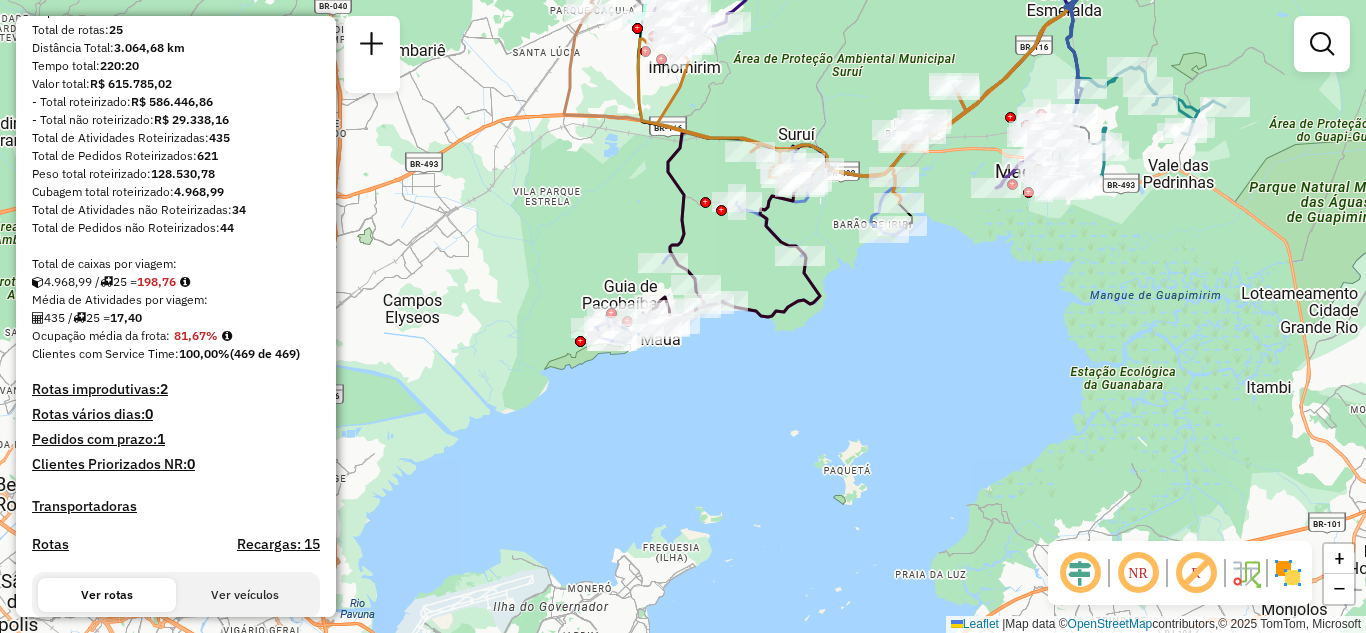 click on "Rota [NUMBER] - Placa [PLATE] [NUMBER] - [COMPANY] Rota [NUMBER] - Placa [PLATE] [NUMBER] - [COMPANY] Janela de atendimento Grade de atendimento Capacidade Transportadoras Veículos Cliente Pedidos Rotas Selecione os dias de semana para filtrar as janelas de atendimento Seg Ter Qua Qui Sex Sáb Dom Informe o período da janela de atendimento: De: Até: Filtrar exatamente a janela do cliente Considerar janela de atendimento padrão Selecione os dias de semana para filtrar as grades de atendimento Seg Ter Qua Qui Sex Sáb Dom Considerar clientes sem dia de atendimento cadastrado Clientes fora do dia de atendimento selecionado Filtrar as atividades entre os valores definidos abaixo: Peso mínimo: Peso máximo: Cubagem mínima: Cubagem máxima: De: Até: Filtrar as atividades entre o tempo de atendimento definido abaixo: De: Até: Considerar capacidade total dos clientes não roteirizados Transportadora: Selecione um ou mais itens Tipo de veículo: Nome:" 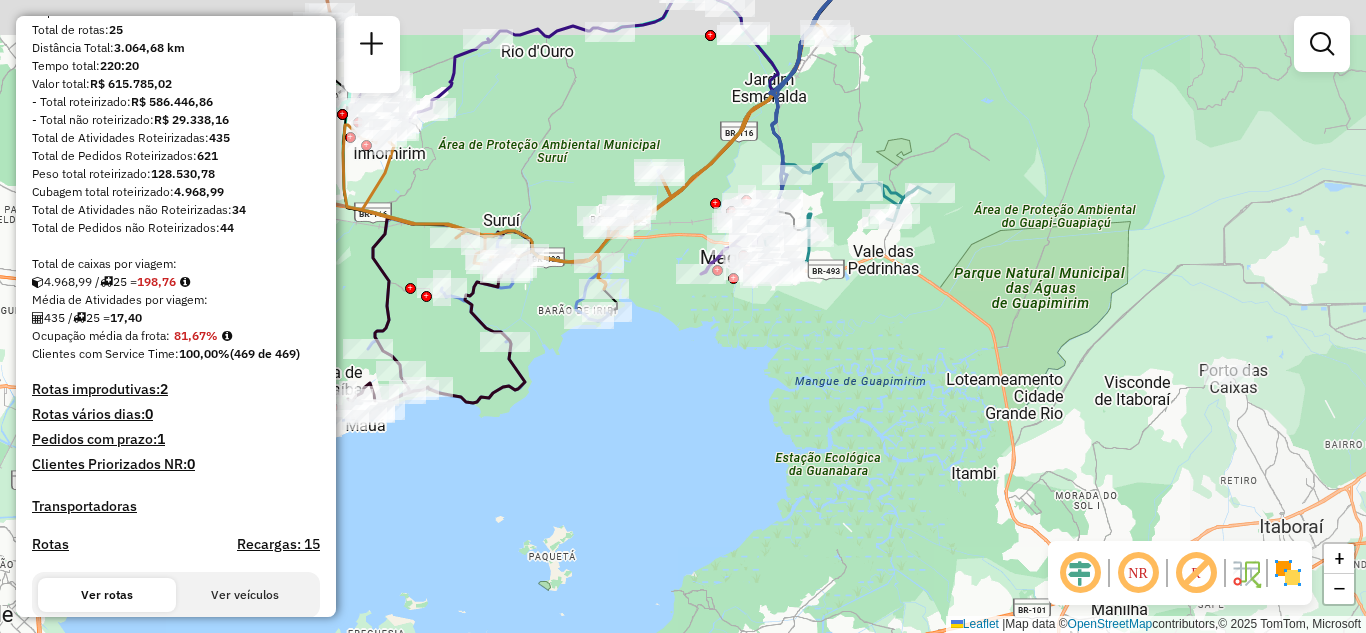 click on "Rota [NUMBER] - Placa [PLATE] [NUMBER] - [COMPANY] Rota [NUMBER] - Placa [PLATE] [NUMBER] - [COMPANY] Janela de atendimento Grade de atendimento Capacidade Transportadoras Veículos Cliente Pedidos Rotas Selecione os dias de semana para filtrar as janelas de atendimento Seg Ter Qua Qui Sex Sáb Dom Informe o período da janela de atendimento: De: Até: Filtrar exatamente a janela do cliente Considerar janela de atendimento padrão Selecione os dias de semana para filtrar as grades de atendimento Seg Ter Qua Qui Sex Sáb Dom Considerar clientes sem dia de atendimento cadastrado Clientes fora do dia de atendimento selecionado Filtrar as atividades entre os valores definidos abaixo: Peso mínimo: Peso máximo: Cubagem mínima: Cubagem máxima: De: Até: Filtrar as atividades entre o tempo de atendimento definido abaixo: De: Até: Considerar capacidade total dos clientes não roteirizados Transportadora: Selecione um ou mais itens Tipo de veículo: Nome:" 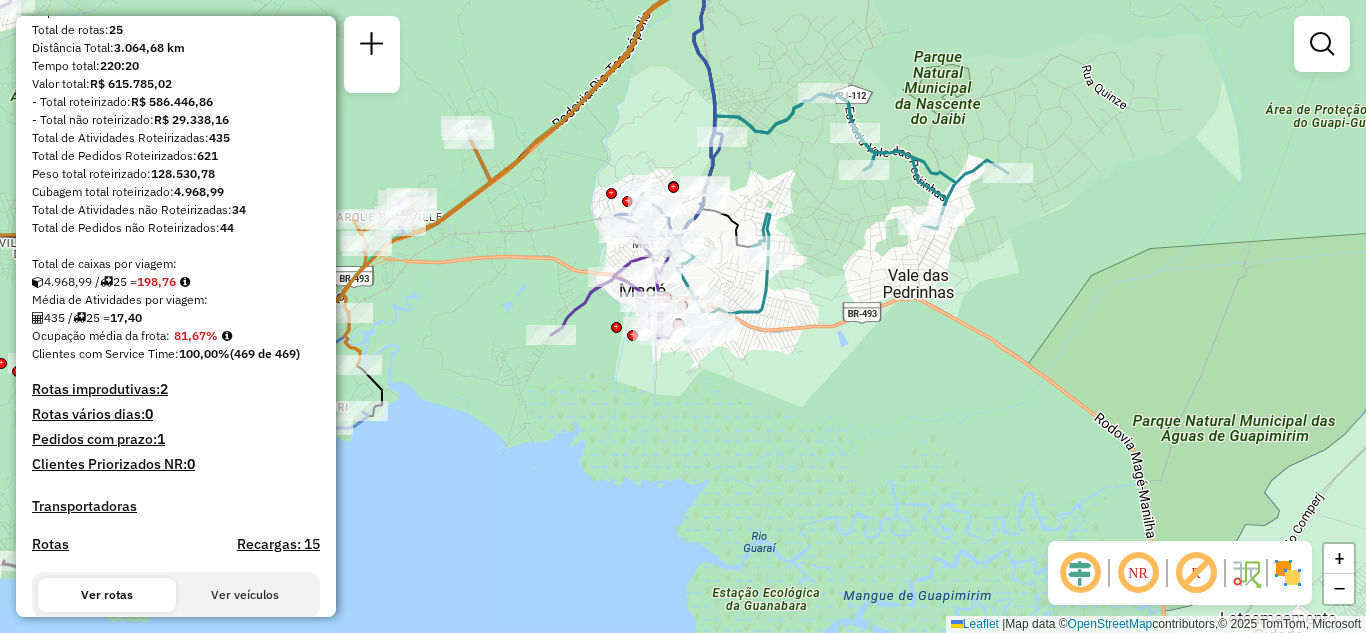 click on "Rota [NUMBER] - Placa [PLATE] [NUMBER] - [COMPANY] Rota [NUMBER] - Placa [PLATE] [NUMBER] - [COMPANY] Janela de atendimento Grade de atendimento Capacidade Transportadoras Veículos Cliente Pedidos Rotas Selecione os dias de semana para filtrar as janelas de atendimento Seg Ter Qua Qui Sex Sáb Dom Informe o período da janela de atendimento: De: Até: Filtrar exatamente a janela do cliente Considerar janela de atendimento padrão Selecione os dias de semana para filtrar as grades de atendimento Seg Ter Qua Qui Sex Sáb Dom Considerar clientes sem dia de atendimento cadastrado Clientes fora do dia de atendimento selecionado Filtrar as atividades entre os valores definidos abaixo: Peso mínimo: Peso máximo: Cubagem mínima: Cubagem máxima: De: Até: Filtrar as atividades entre o tempo de atendimento definido abaixo: De: Até: Considerar capacidade total dos clientes não roteirizados Transportadora: Selecione um ou mais itens Tipo de veículo: Nome:" 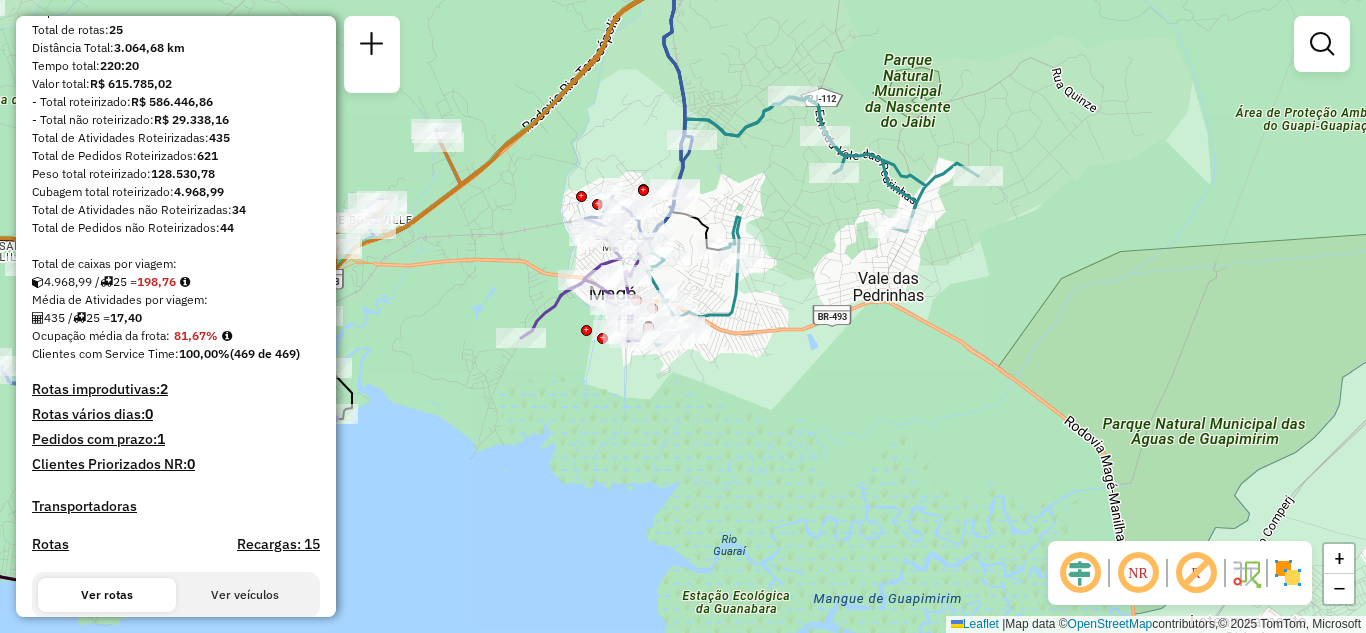 click on "Rota [NUMBER] - Placa [PLATE] [NUMBER] - [COMPANY] Rota [NUMBER] - Placa [PLATE] [NUMBER] - [COMPANY] Janela de atendimento Grade de atendimento Capacidade Transportadoras Veículos Cliente Pedidos Rotas Selecione os dias de semana para filtrar as janelas de atendimento Seg Ter Qua Qui Sex Sáb Dom Informe o período da janela de atendimento: De: Até: Filtrar exatamente a janela do cliente Considerar janela de atendimento padrão Selecione os dias de semana para filtrar as grades de atendimento Seg Ter Qua Qui Sex Sáb Dom Considerar clientes sem dia de atendimento cadastrado Clientes fora do dia de atendimento selecionado Filtrar as atividades entre os valores definidos abaixo: Peso mínimo: Peso máximo: Cubagem mínima: Cubagem máxima: De: Até: Filtrar as atividades entre o tempo de atendimento definido abaixo: De: Até: Considerar capacidade total dos clientes não roteirizados Transportadora: Selecione um ou mais itens Tipo de veículo: Nome:" 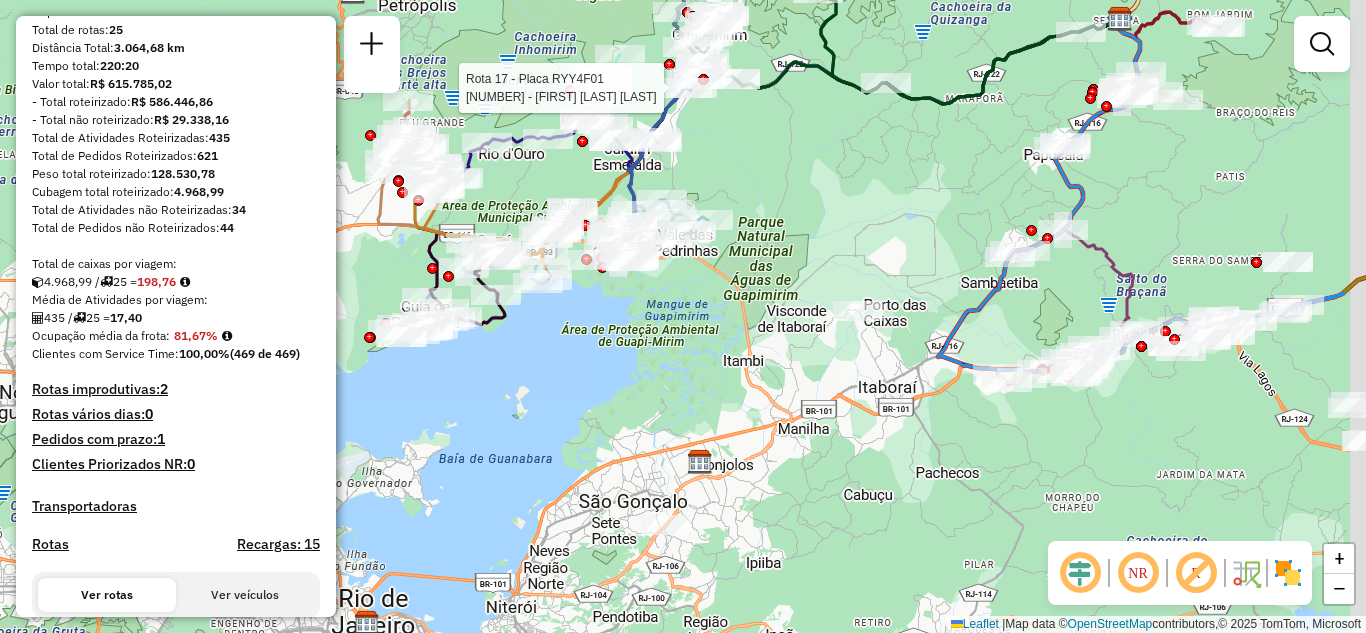 click on "Rota [NUMBER] - Placa [PLATE] [NUMBER] - [COMPANY] Rota [NUMBER] - Placa [PLATE] [NUMBER] - [COMPANY] Janela de atendimento Grade de atendimento Capacidade Transportadoras Veículos Cliente Pedidos Rotas Selecione os dias de semana para filtrar as janelas de atendimento Seg Ter Qua Qui Sex Sáb Dom Informe o período da janela de atendimento: De: Até: Filtrar exatamente a janela do cliente Considerar janela de atendimento padrão Selecione os dias de semana para filtrar as grades de atendimento Seg Ter Qua Qui Sex Sáb Dom Considerar clientes sem dia de atendimento cadastrado Clientes fora do dia de atendimento selecionado Filtrar as atividades entre os valores definidos abaixo: Peso mínimo: Peso máximo: Cubagem mínima: Cubagem máxima: De: Até: Filtrar as atividades entre o tempo de atendimento definido abaixo: De: Até: Considerar capacidade total dos clientes não roteirizados Transportadora: Selecione um ou mais itens Tipo de veículo: Nome:" 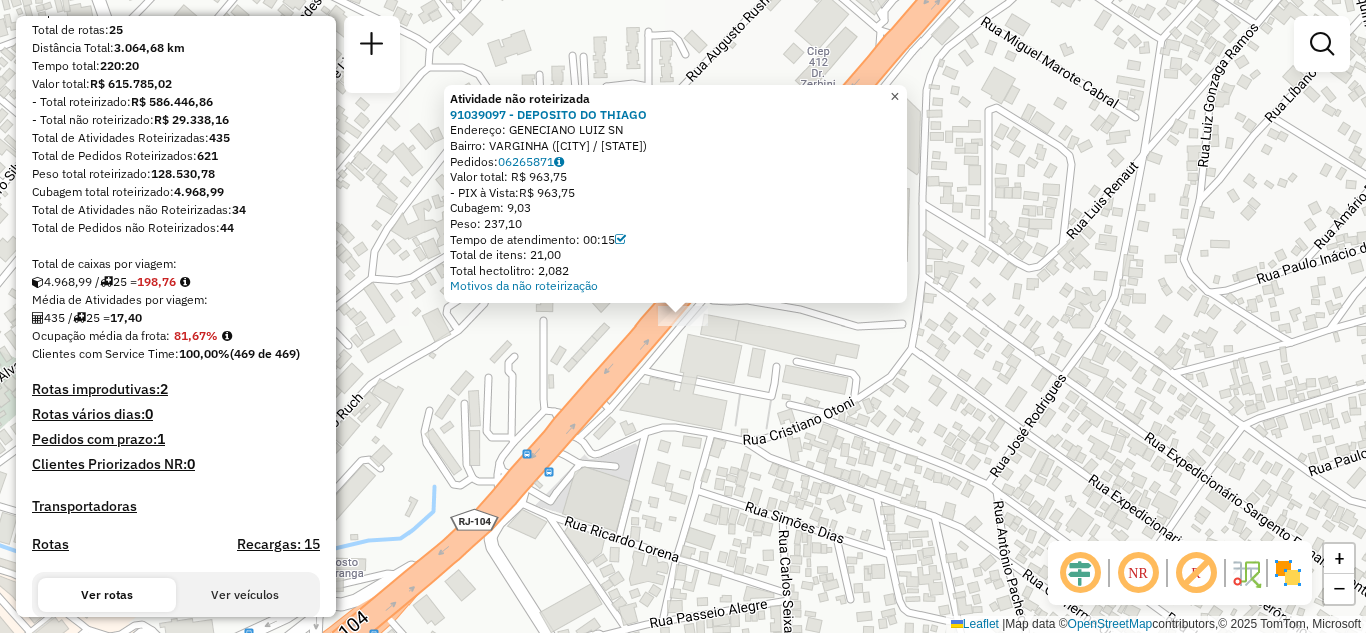 click on "×" 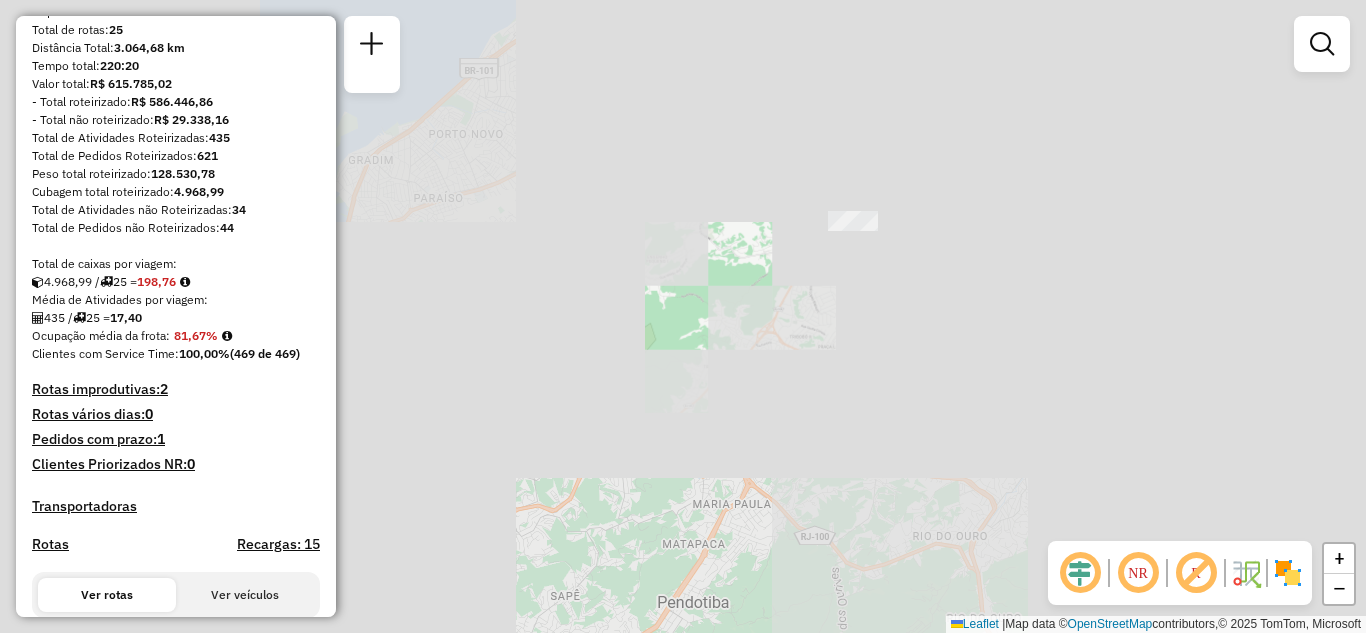 drag, startPoint x: 1014, startPoint y: 257, endPoint x: 760, endPoint y: 337, distance: 266.30057 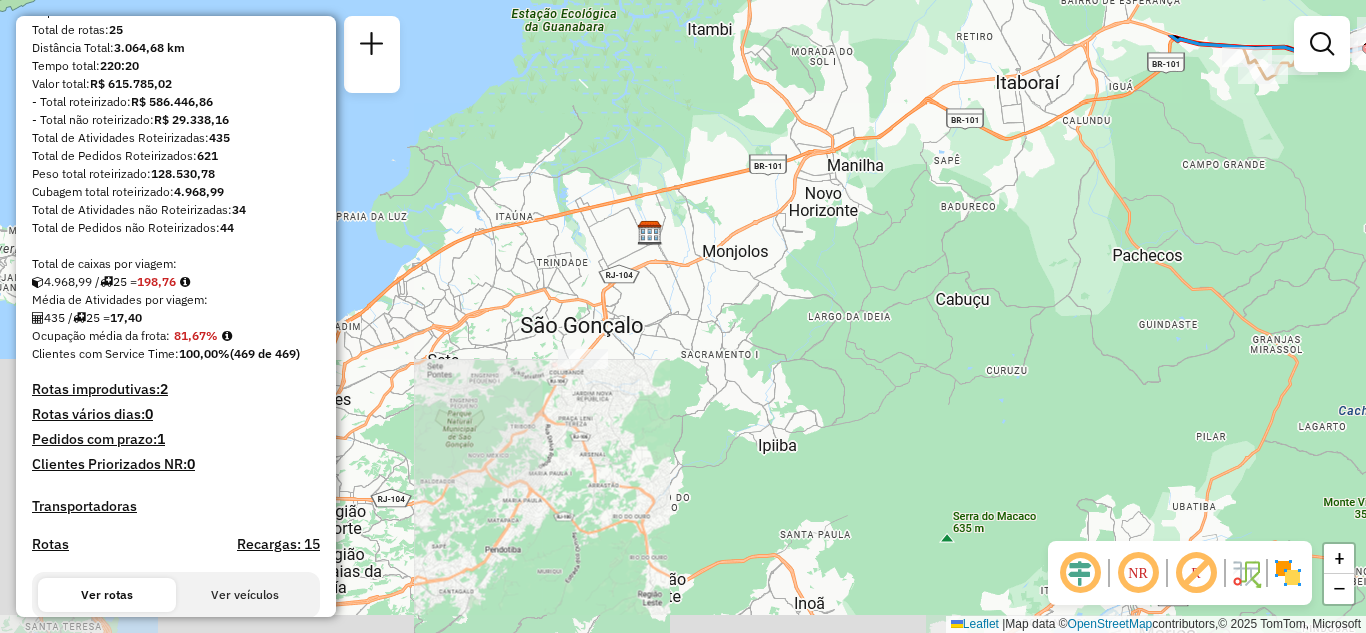 click on "Janela de atendimento Grade de atendimento Capacidade Transportadoras Veículos Cliente Pedidos  Rotas Selecione os dias de semana para filtrar as janelas de atendimento  Seg   Ter   Qua   Qui   Sex   Sáb   Dom  Informe o período da janela de atendimento: De: Até:  Filtrar exatamente a janela do cliente  Considerar janela de atendimento padrão  Selecione os dias de semana para filtrar as grades de atendimento  Seg   Ter   Qua   Qui   Sex   Sáb   Dom   Considerar clientes sem dia de atendimento cadastrado  Clientes fora do dia de atendimento selecionado Filtrar as atividades entre os valores definidos abaixo:  Peso mínimo:   Peso máximo:   Cubagem mínima:   Cubagem máxima:   De:   Até:  Filtrar as atividades entre o tempo de atendimento definido abaixo:  De:   Até:   Considerar capacidade total dos clientes não roteirizados Transportadora: Selecione um ou mais itens Tipo de veículo: Selecione um ou mais itens Veículo: Selecione um ou mais itens Motorista: Selecione um ou mais itens Nome: Rótulo:" 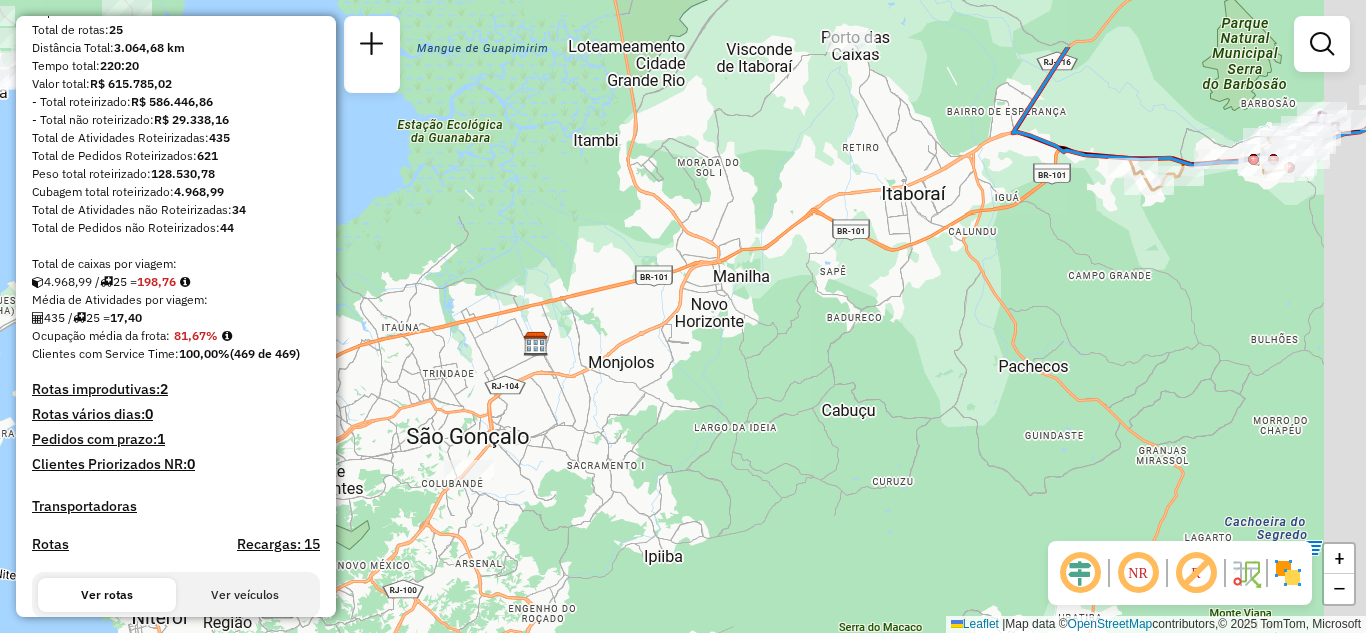 click on "Janela de atendimento Grade de atendimento Capacidade Transportadoras Veículos Cliente Pedidos  Rotas Selecione os dias de semana para filtrar as janelas de atendimento  Seg   Ter   Qua   Qui   Sex   Sáb   Dom  Informe o período da janela de atendimento: De: Até:  Filtrar exatamente a janela do cliente  Considerar janela de atendimento padrão  Selecione os dias de semana para filtrar as grades de atendimento  Seg   Ter   Qua   Qui   Sex   Sáb   Dom   Considerar clientes sem dia de atendimento cadastrado  Clientes fora do dia de atendimento selecionado Filtrar as atividades entre os valores definidos abaixo:  Peso mínimo:   Peso máximo:   Cubagem mínima:   Cubagem máxima:   De:   Até:  Filtrar as atividades entre o tempo de atendimento definido abaixo:  De:   Até:   Considerar capacidade total dos clientes não roteirizados Transportadora: Selecione um ou mais itens Tipo de veículo: Selecione um ou mais itens Veículo: Selecione um ou mais itens Motorista: Selecione um ou mais itens Nome: Rótulo:" 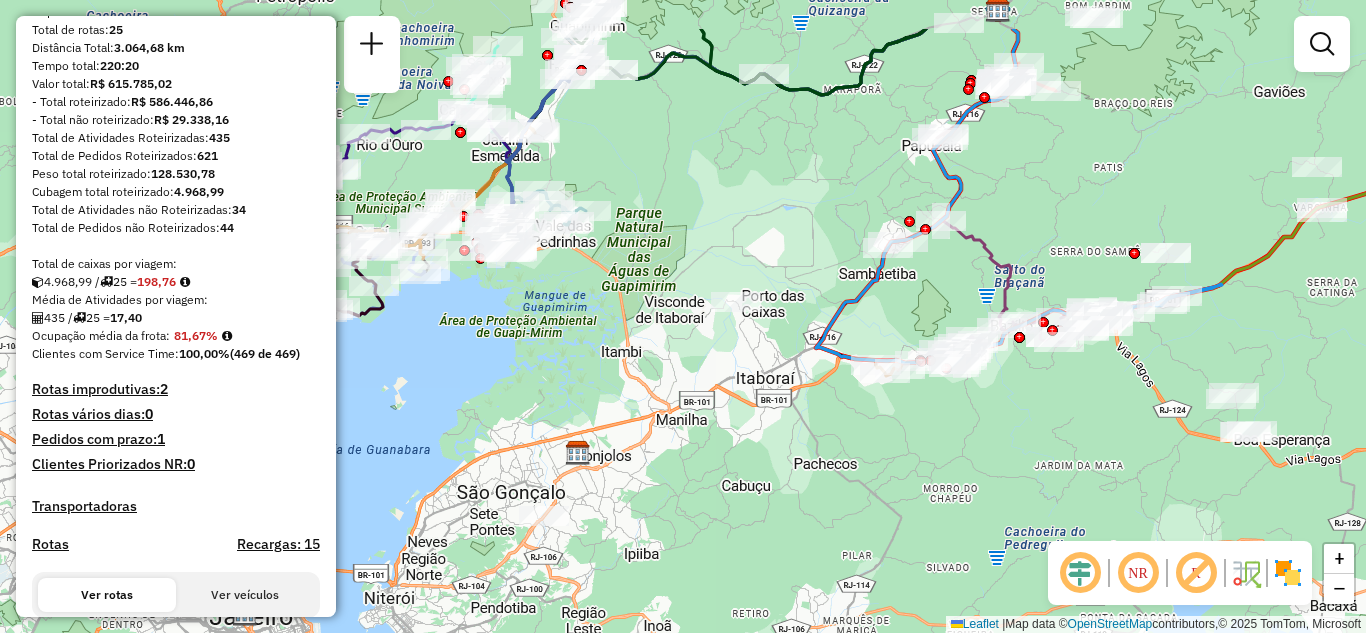 drag, startPoint x: 772, startPoint y: 278, endPoint x: 715, endPoint y: 359, distance: 99.04544 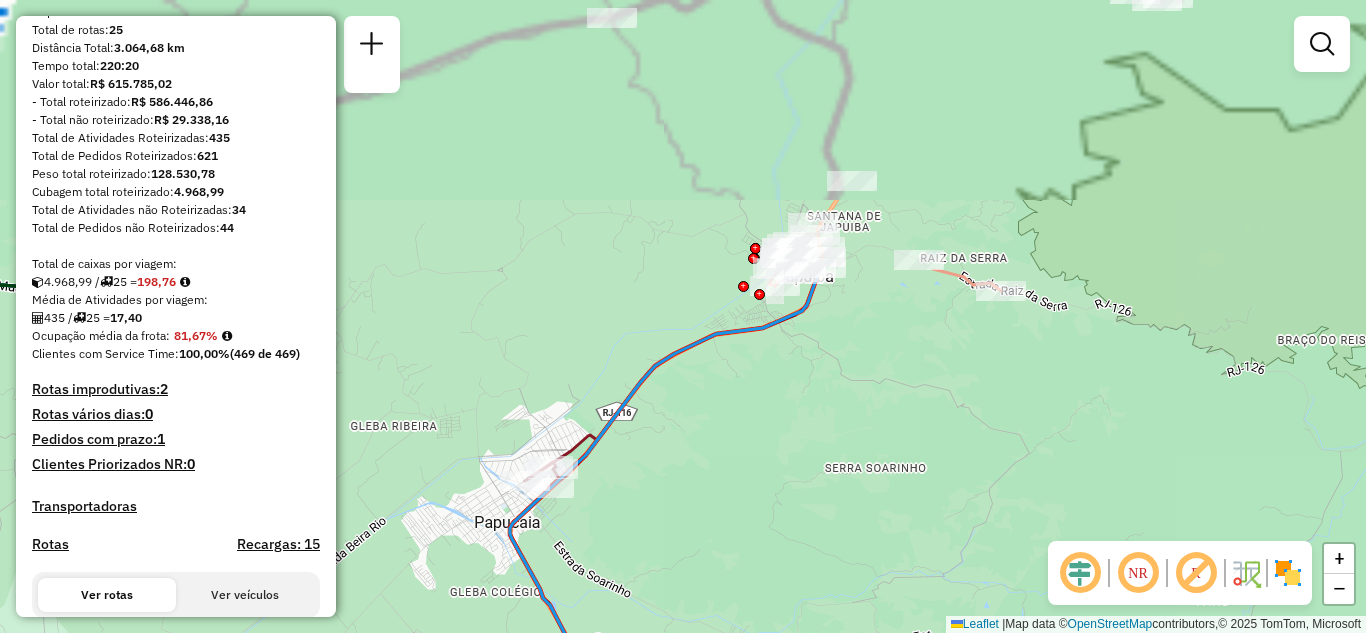 drag, startPoint x: 919, startPoint y: 239, endPoint x: 828, endPoint y: 505, distance: 281.1352 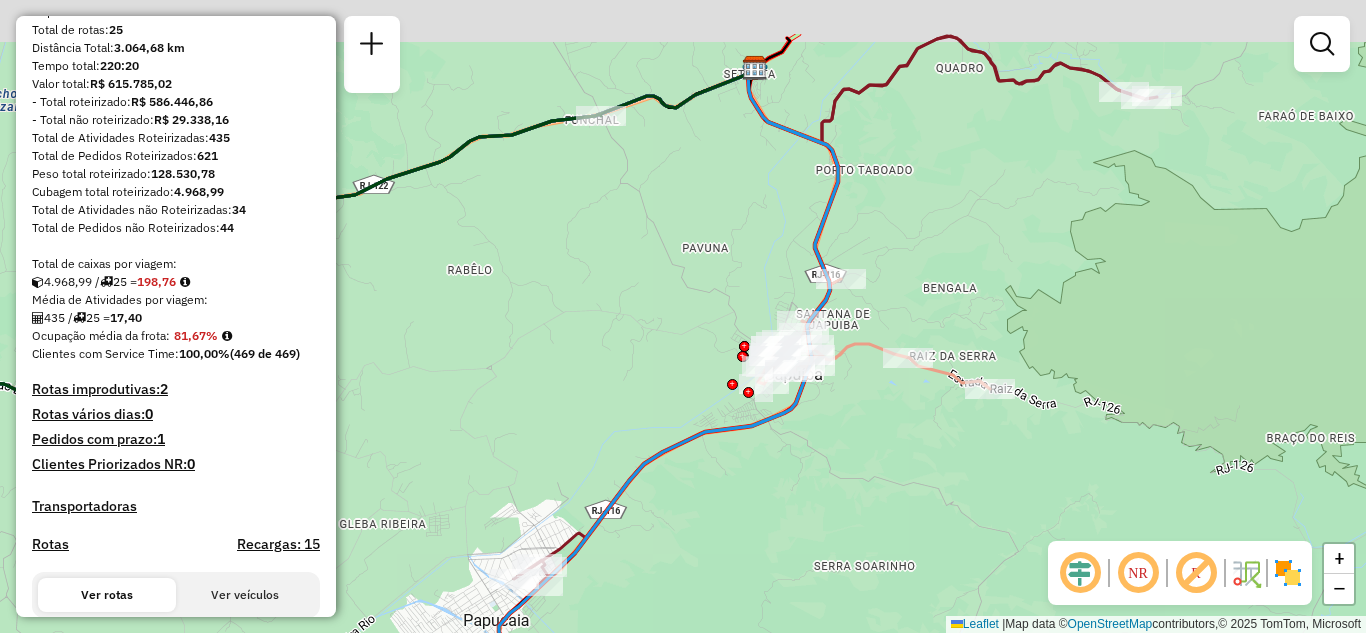 drag, startPoint x: 880, startPoint y: 421, endPoint x: 876, endPoint y: 442, distance: 21.377558 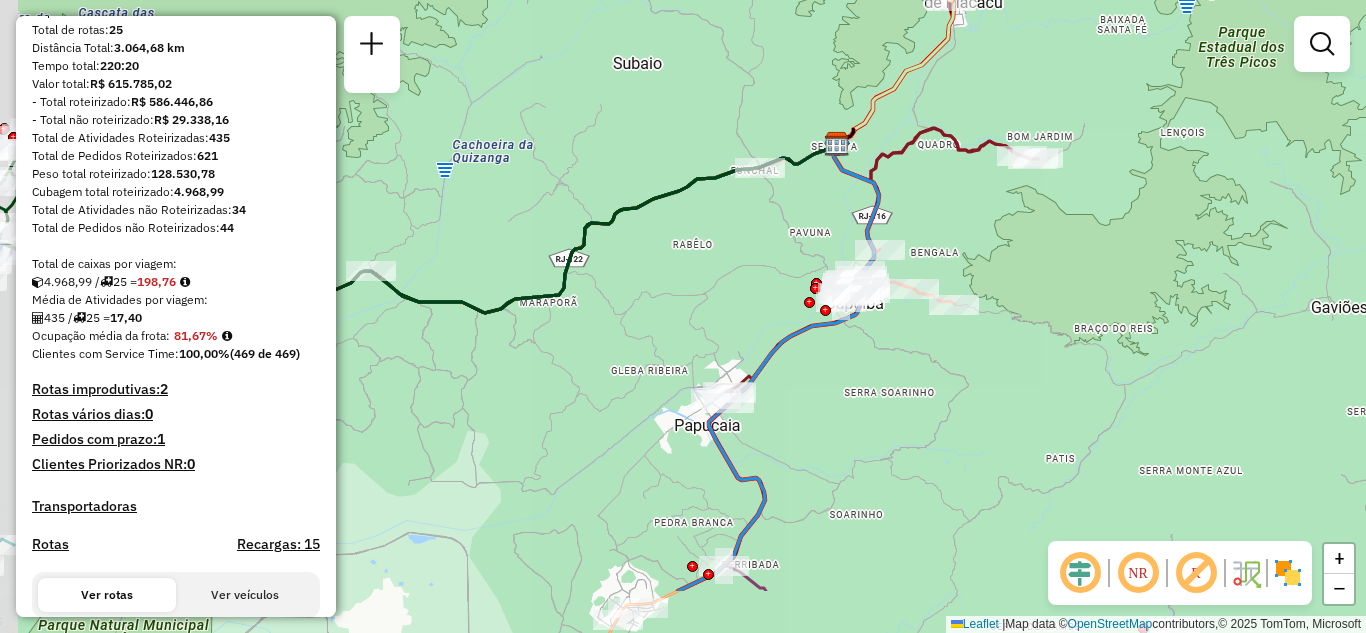 drag, startPoint x: 870, startPoint y: 495, endPoint x: 891, endPoint y: 370, distance: 126.751724 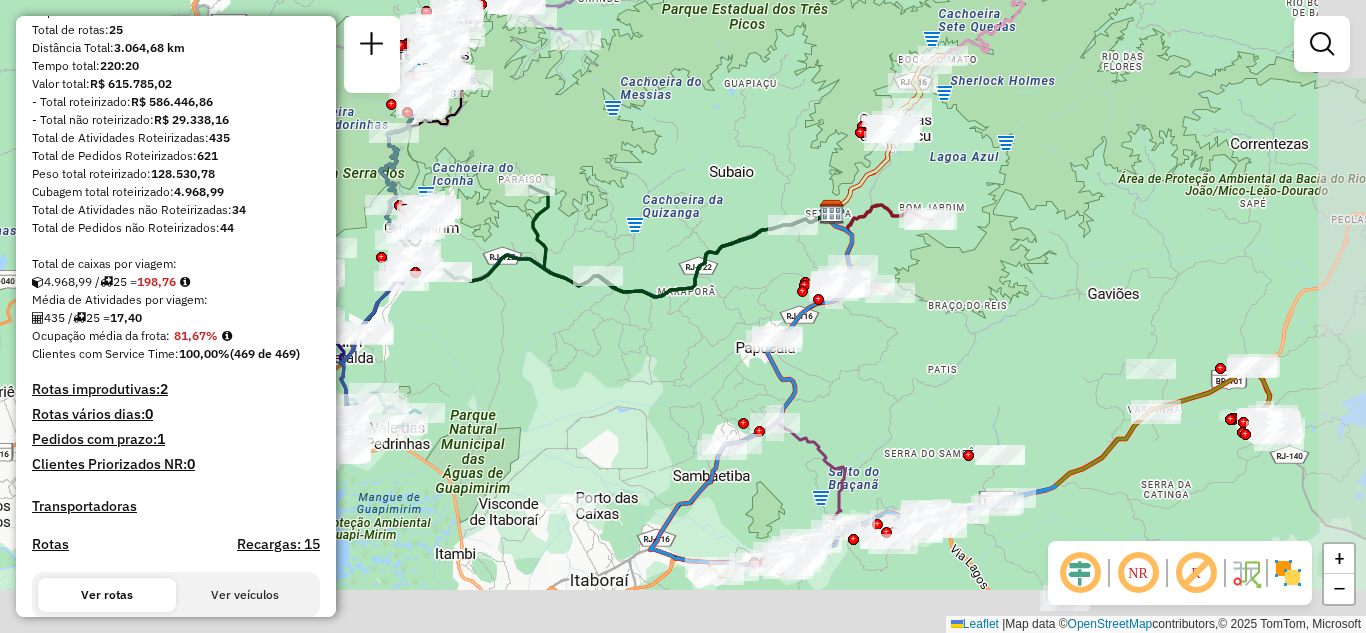drag, startPoint x: 882, startPoint y: 477, endPoint x: 882, endPoint y: 300, distance: 177 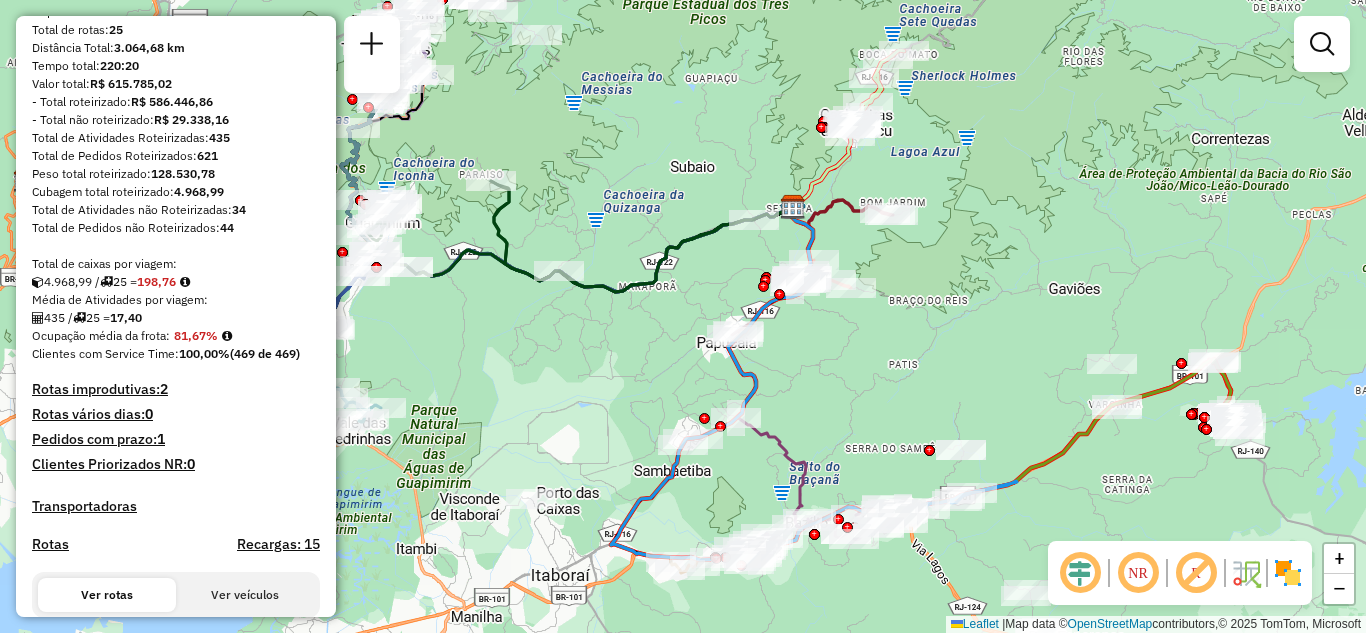click on "Janela de atendimento Grade de atendimento Capacidade Transportadoras Veículos Cliente Pedidos  Rotas Selecione os dias de semana para filtrar as janelas de atendimento  Seg   Ter   Qua   Qui   Sex   Sáb   Dom  Informe o período da janela de atendimento: De: Até:  Filtrar exatamente a janela do cliente  Considerar janela de atendimento padrão  Selecione os dias de semana para filtrar as grades de atendimento  Seg   Ter   Qua   Qui   Sex   Sáb   Dom   Considerar clientes sem dia de atendimento cadastrado  Clientes fora do dia de atendimento selecionado Filtrar as atividades entre os valores definidos abaixo:  Peso mínimo:   Peso máximo:   Cubagem mínima:   Cubagem máxima:   De:   Até:  Filtrar as atividades entre o tempo de atendimento definido abaixo:  De:   Até:   Considerar capacidade total dos clientes não roteirizados Transportadora: Selecione um ou mais itens Tipo de veículo: Selecione um ou mais itens Veículo: Selecione um ou mais itens Motorista: Selecione um ou mais itens Nome: Rótulo:" 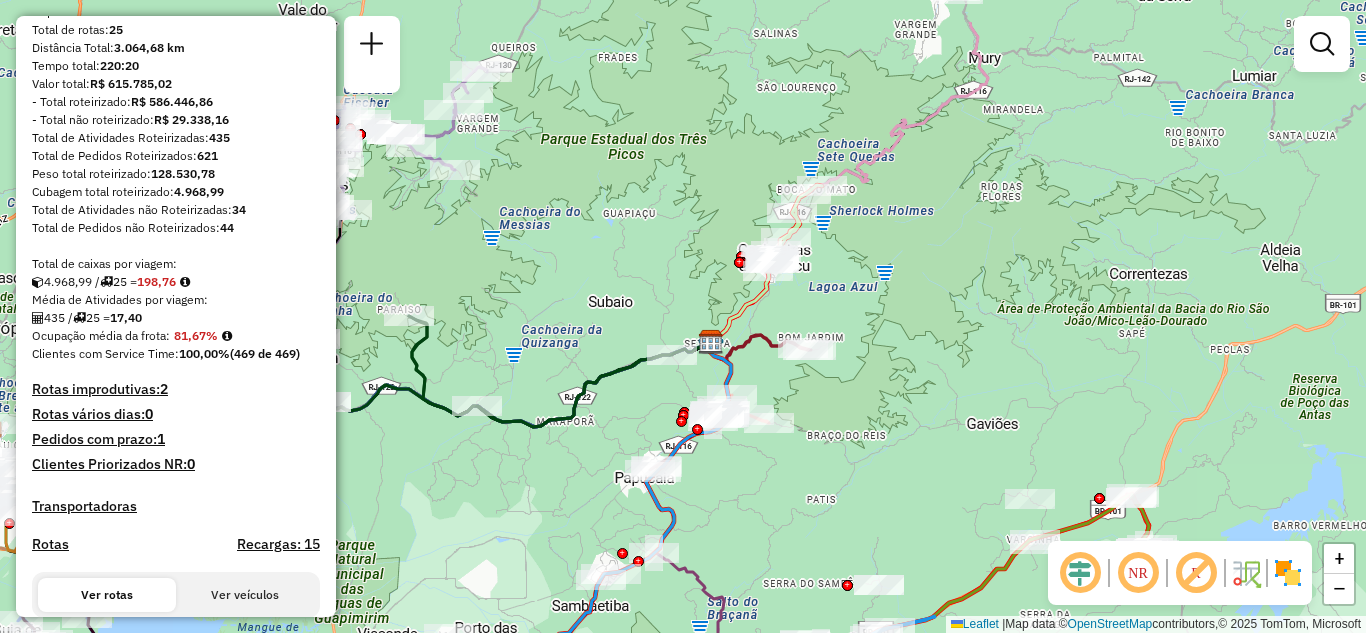 drag, startPoint x: 897, startPoint y: 429, endPoint x: 855, endPoint y: 499, distance: 81.63332 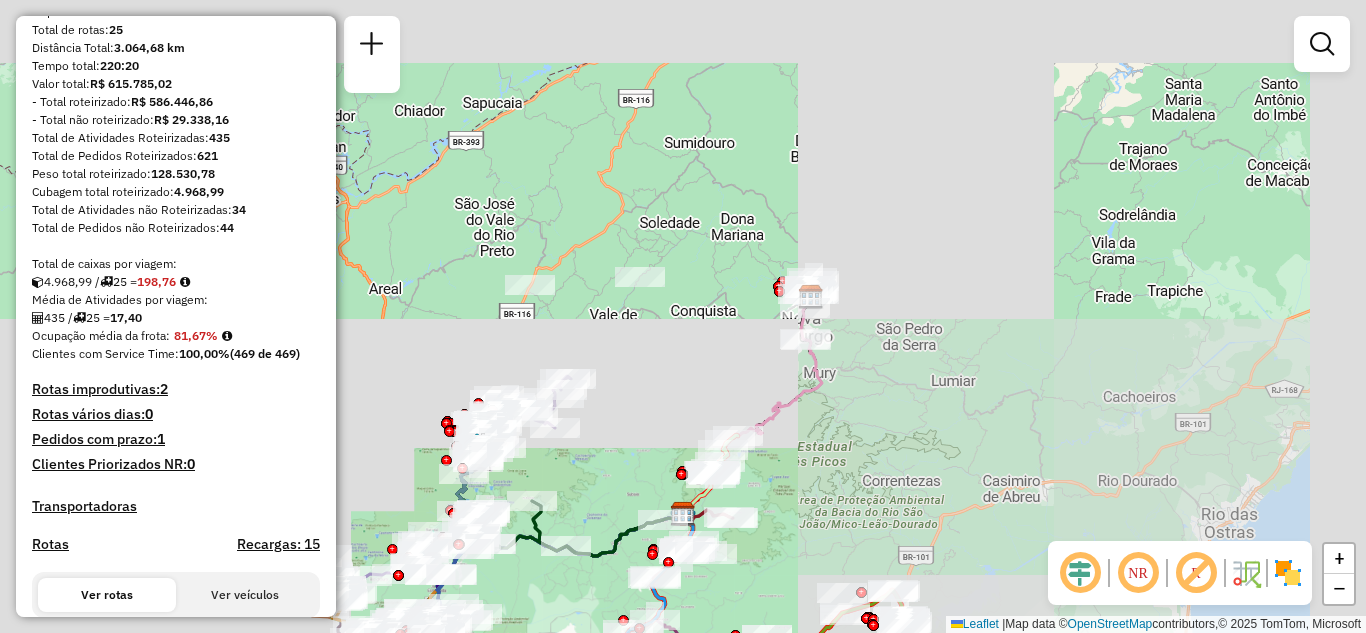 drag, startPoint x: 945, startPoint y: 220, endPoint x: 829, endPoint y: 443, distance: 251.36627 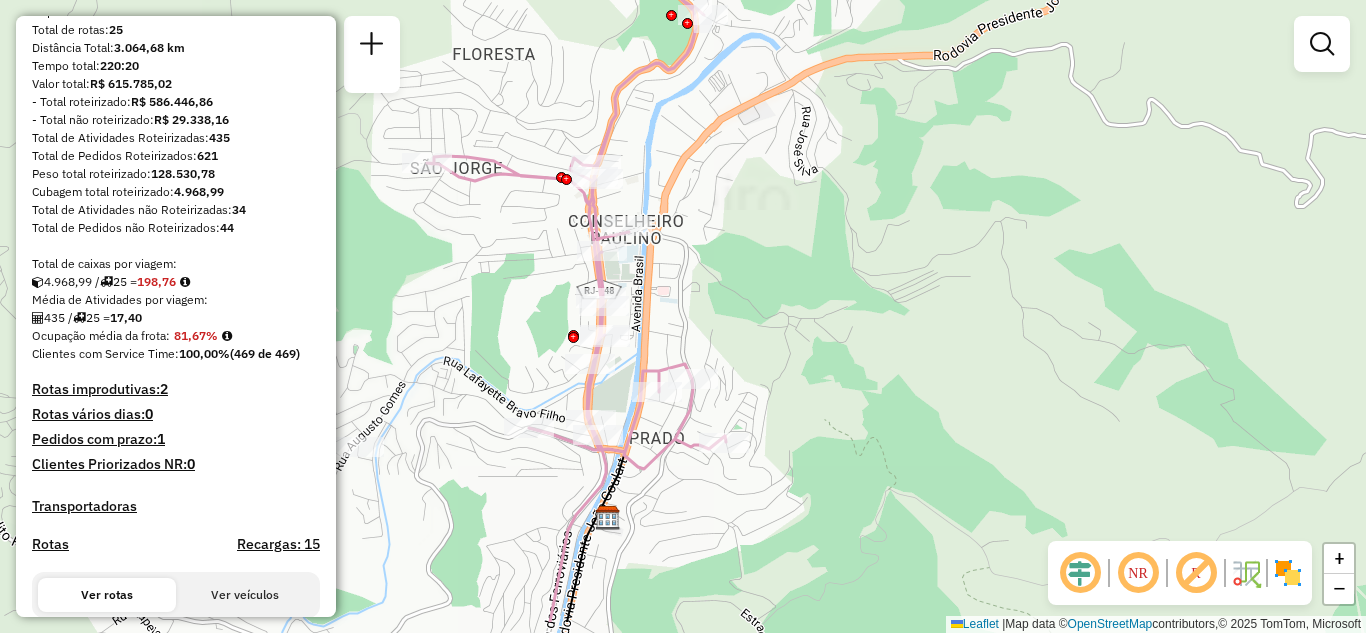 drag, startPoint x: 839, startPoint y: 259, endPoint x: 903, endPoint y: 193, distance: 91.93476 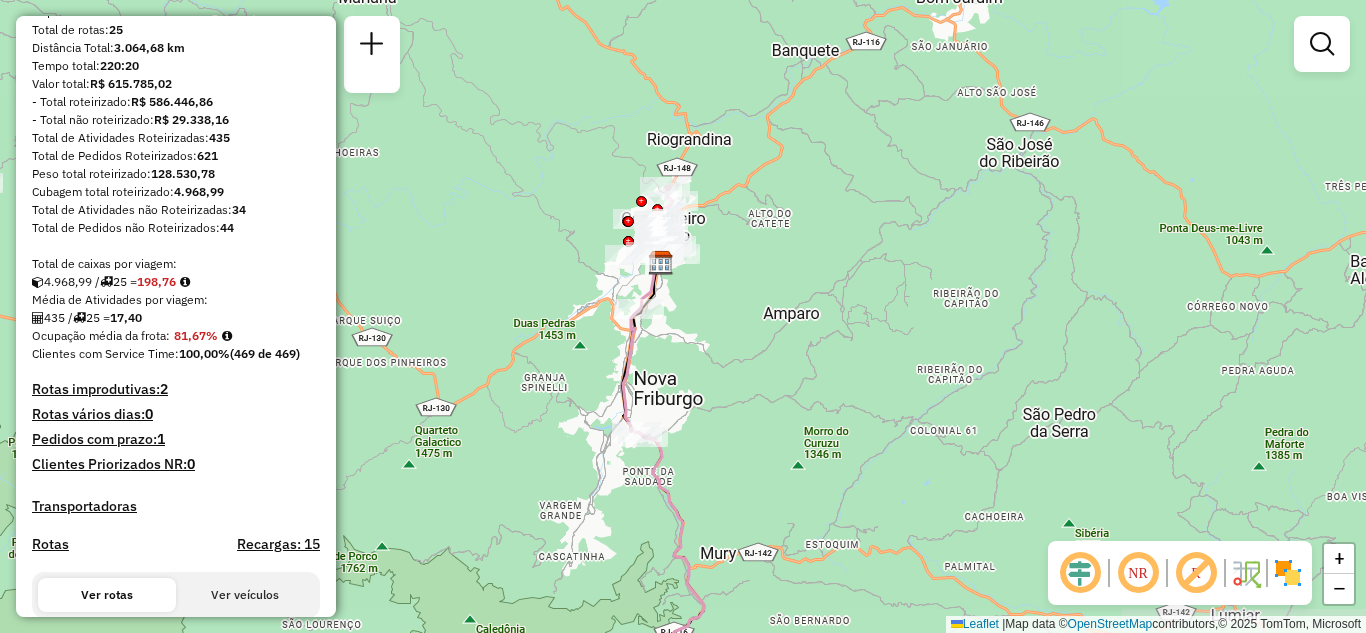 drag, startPoint x: 800, startPoint y: 325, endPoint x: 876, endPoint y: 405, distance: 110.34492 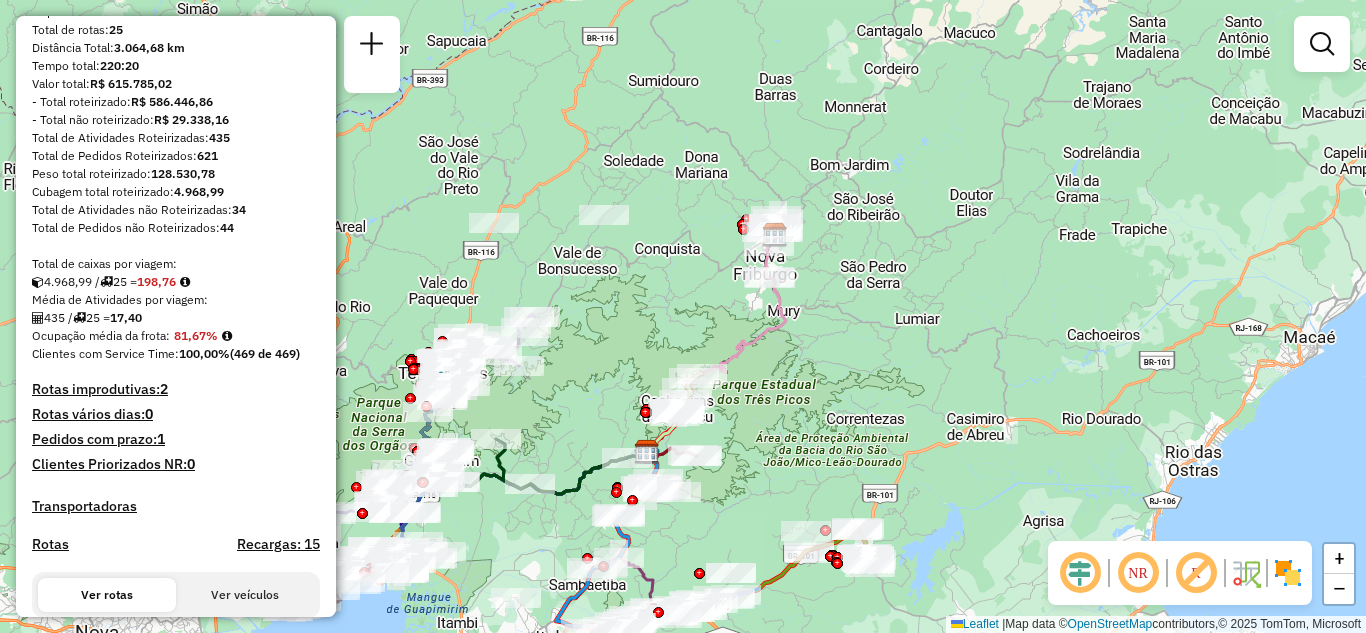 drag, startPoint x: 708, startPoint y: 308, endPoint x: 813, endPoint y: 225, distance: 133.84319 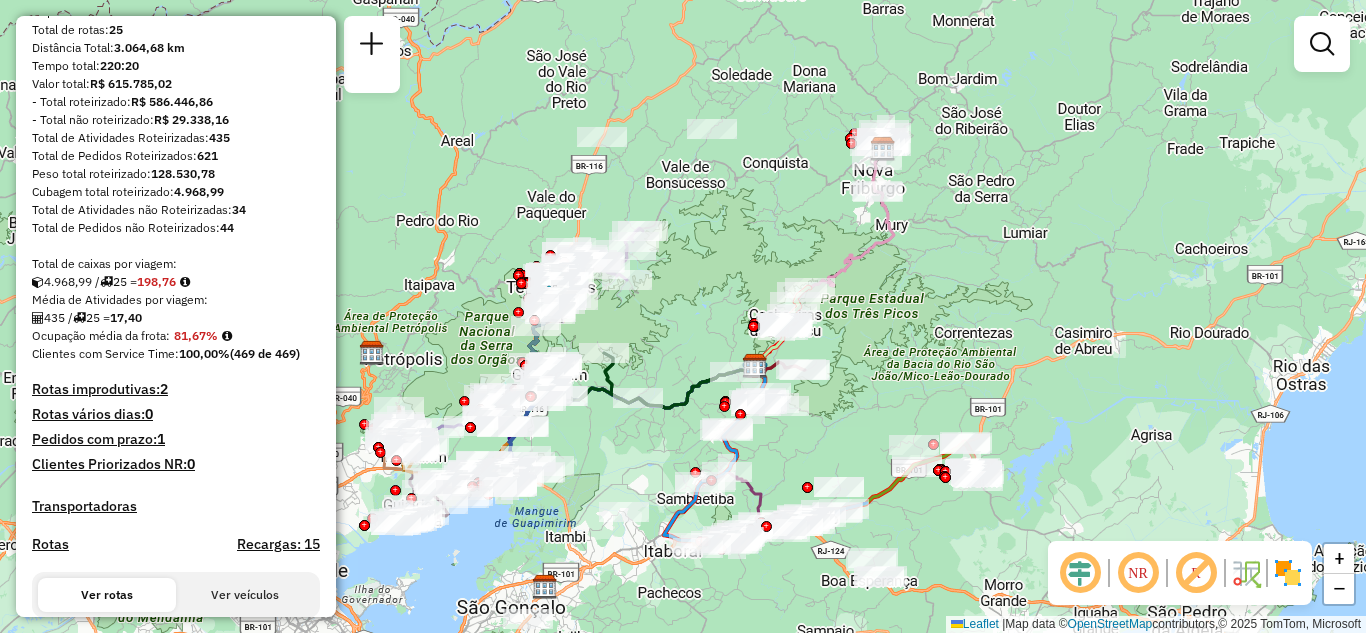 drag, startPoint x: 739, startPoint y: 285, endPoint x: 868, endPoint y: 187, distance: 162.00308 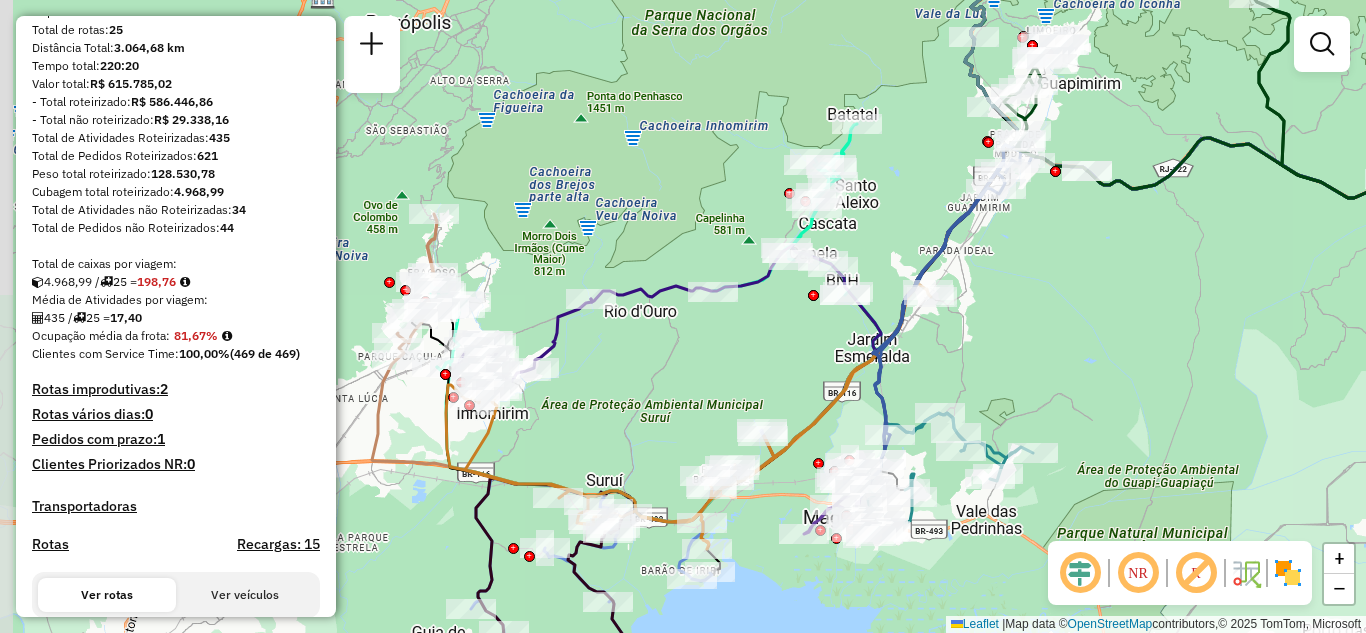 drag, startPoint x: 561, startPoint y: 272, endPoint x: 630, endPoint y: 132, distance: 156.08011 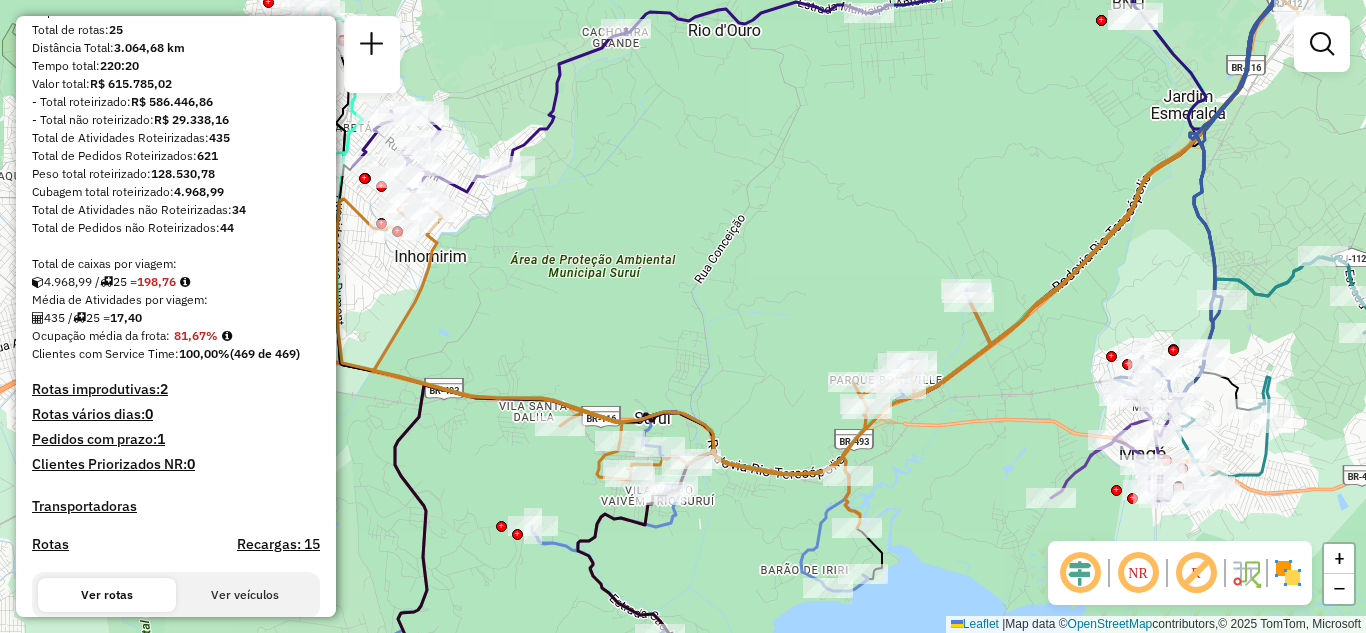 drag, startPoint x: 658, startPoint y: 312, endPoint x: 645, endPoint y: 228, distance: 85 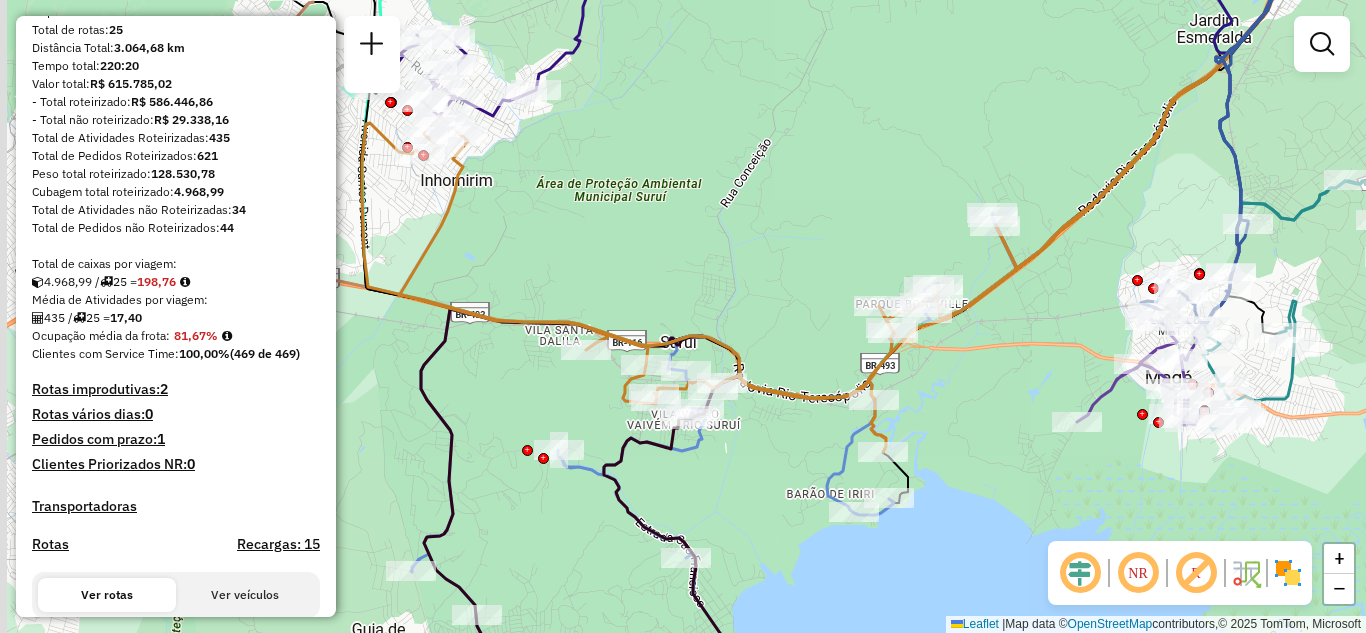 drag, startPoint x: 840, startPoint y: 102, endPoint x: 1014, endPoint y: 181, distance: 191.09422 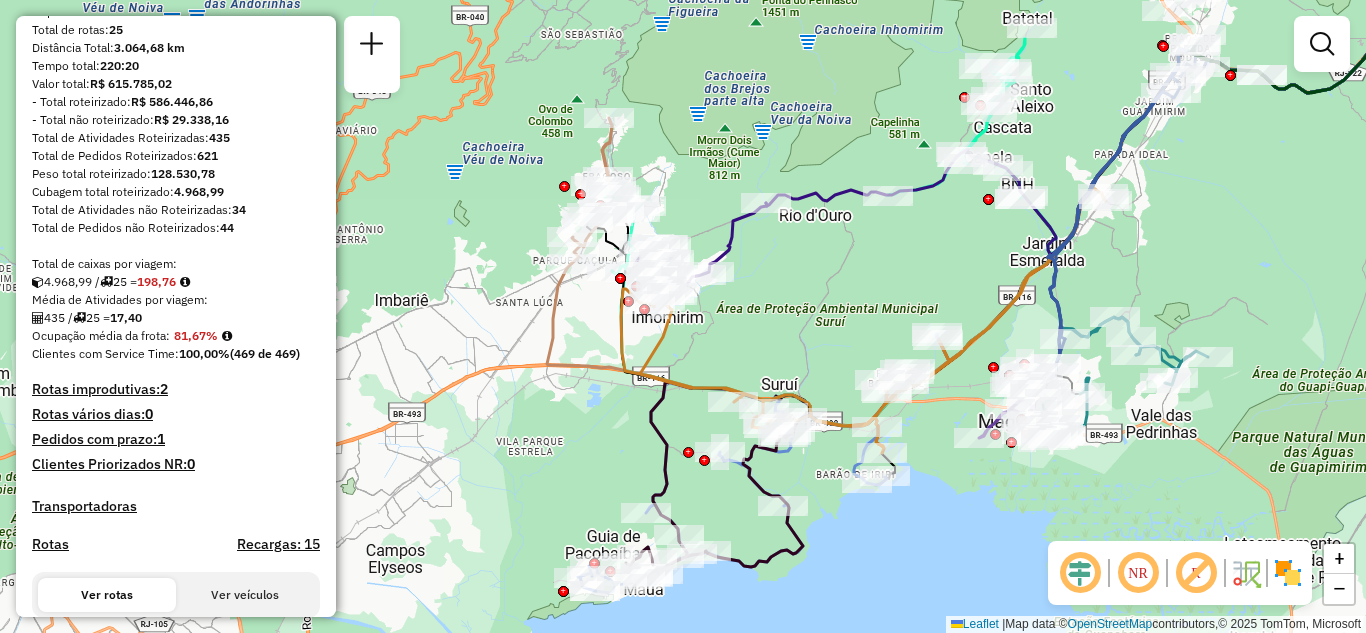 drag, startPoint x: 827, startPoint y: 271, endPoint x: 775, endPoint y: 168, distance: 115.38197 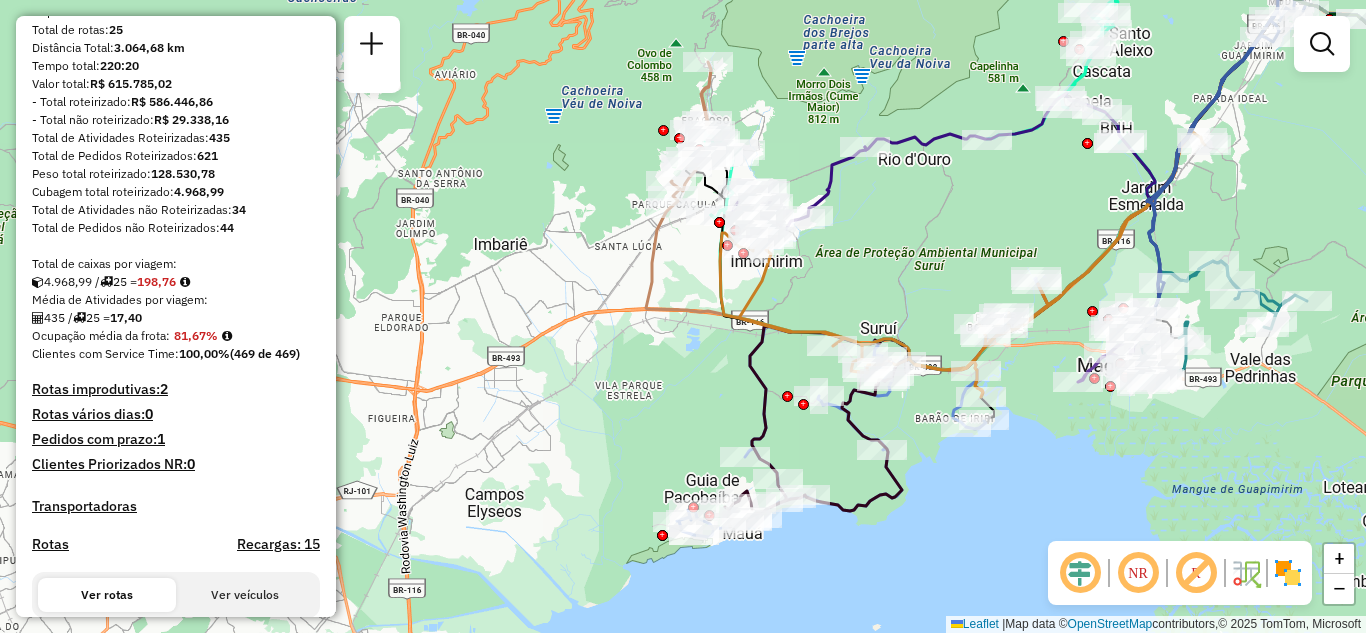 drag, startPoint x: 530, startPoint y: 326, endPoint x: 648, endPoint y: 387, distance: 132.83449 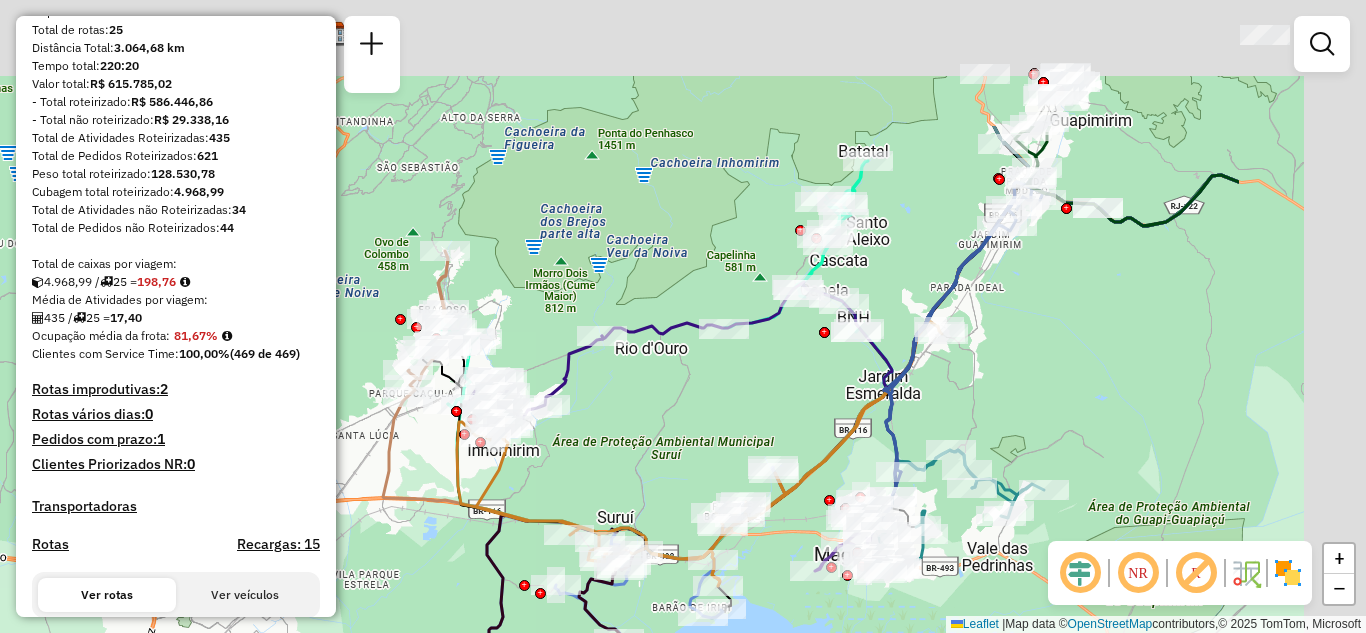 drag, startPoint x: 932, startPoint y: 203, endPoint x: 571, endPoint y: 432, distance: 427.5067 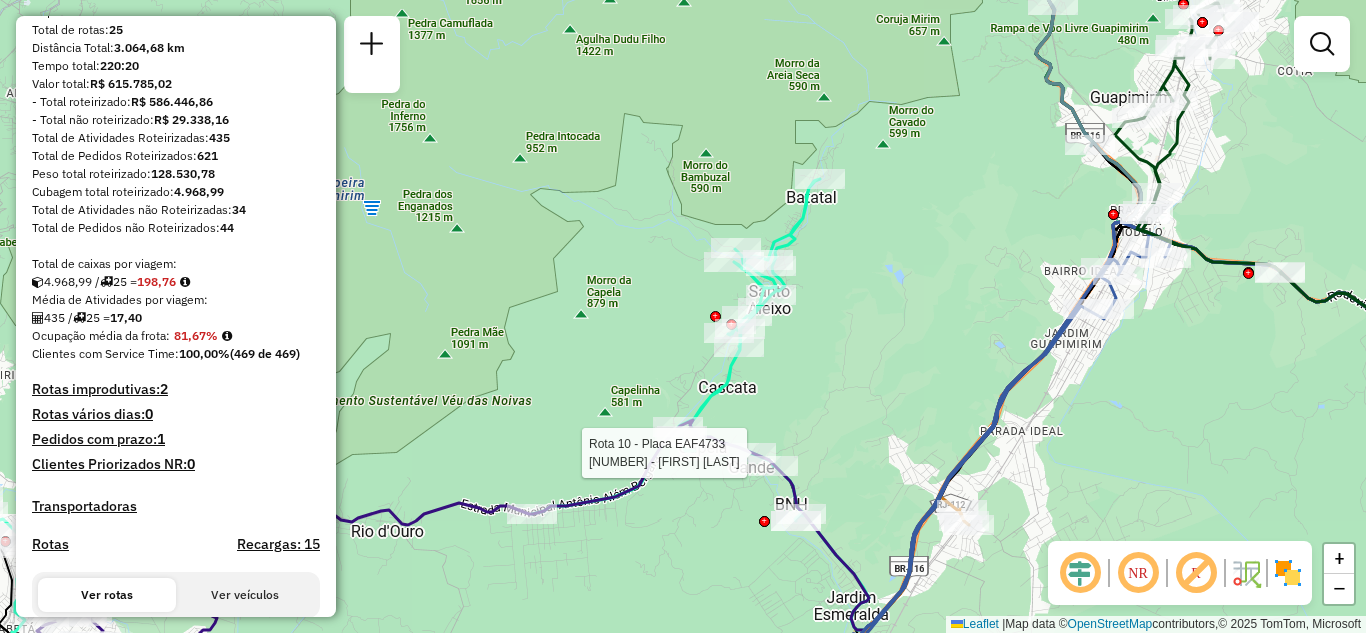 select on "**********" 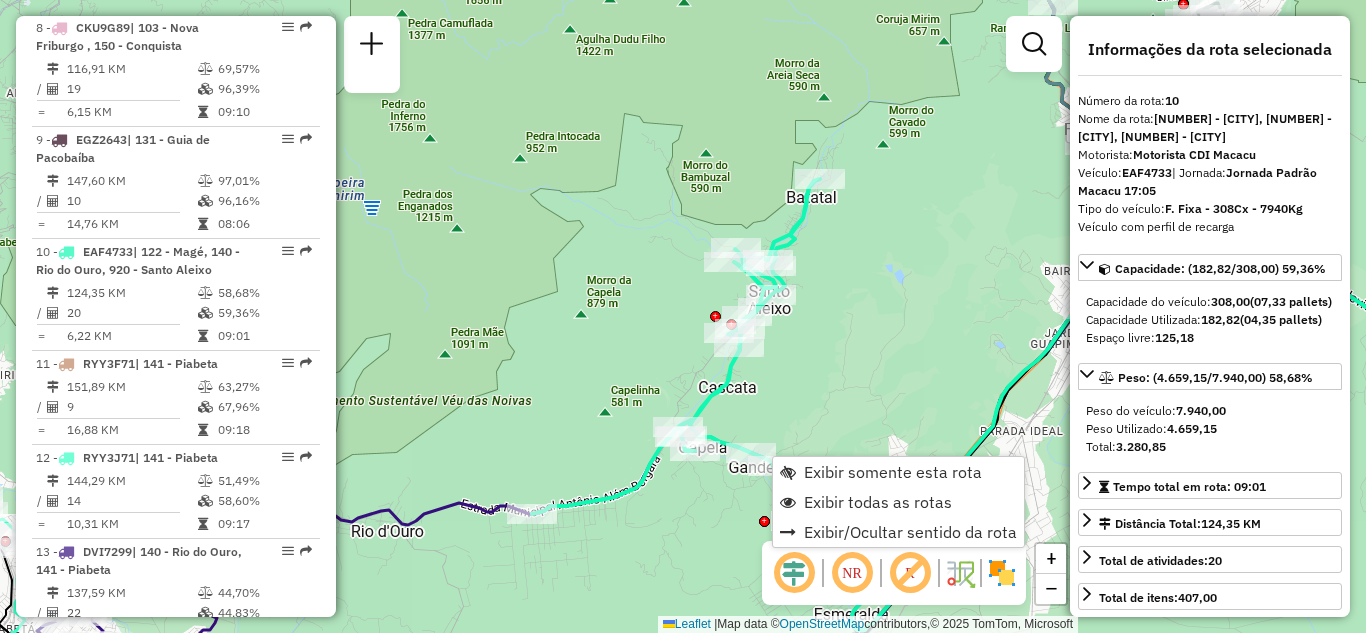 scroll, scrollTop: 1810, scrollLeft: 0, axis: vertical 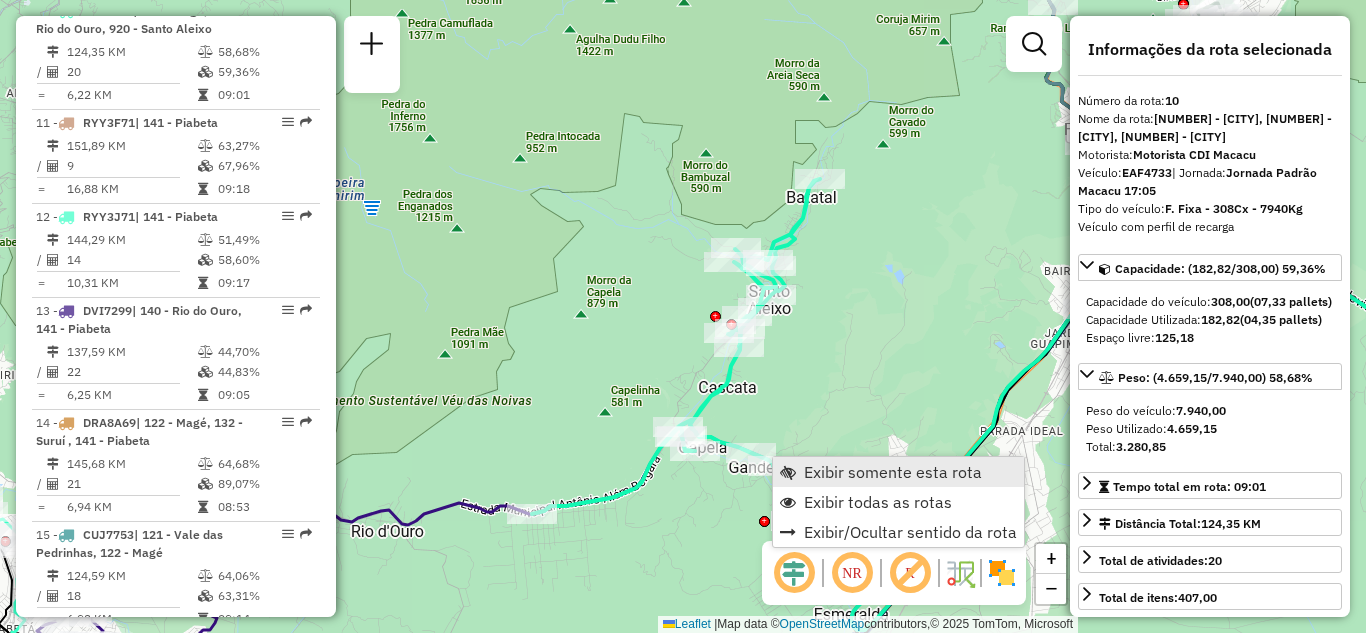 click on "Exibir somente esta rota" at bounding box center [893, 472] 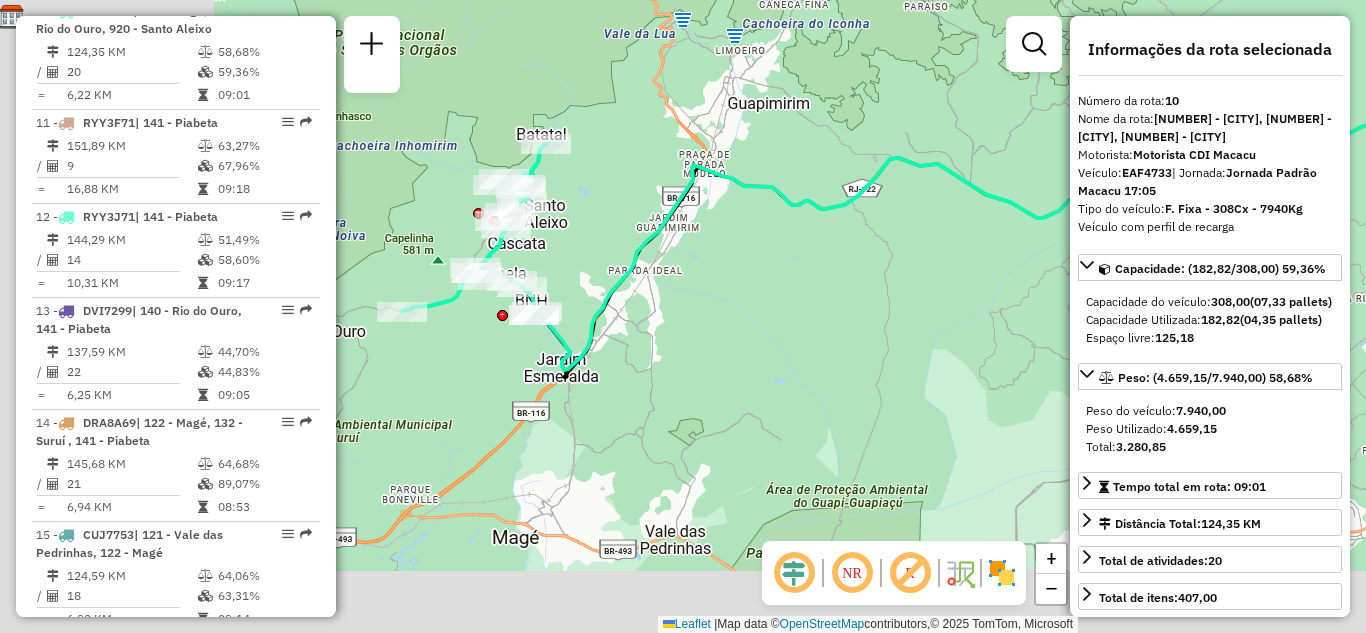 drag, startPoint x: 560, startPoint y: 352, endPoint x: 925, endPoint y: 203, distance: 394.24103 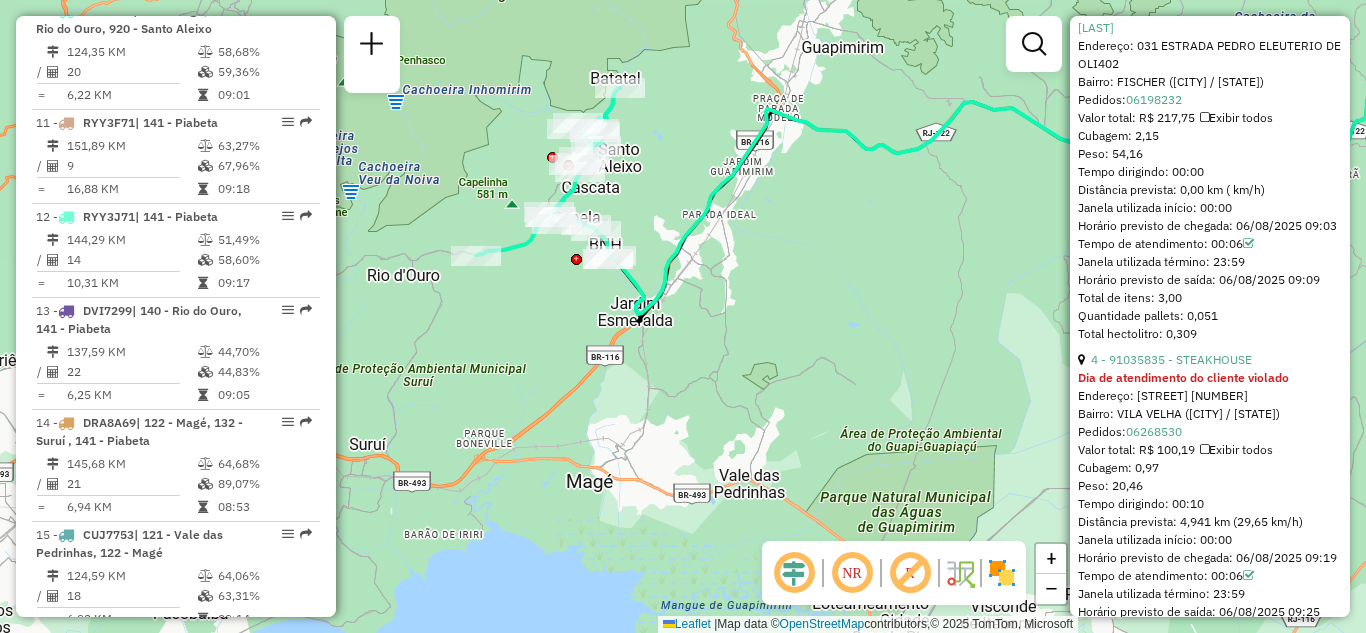 scroll, scrollTop: 1459, scrollLeft: 0, axis: vertical 